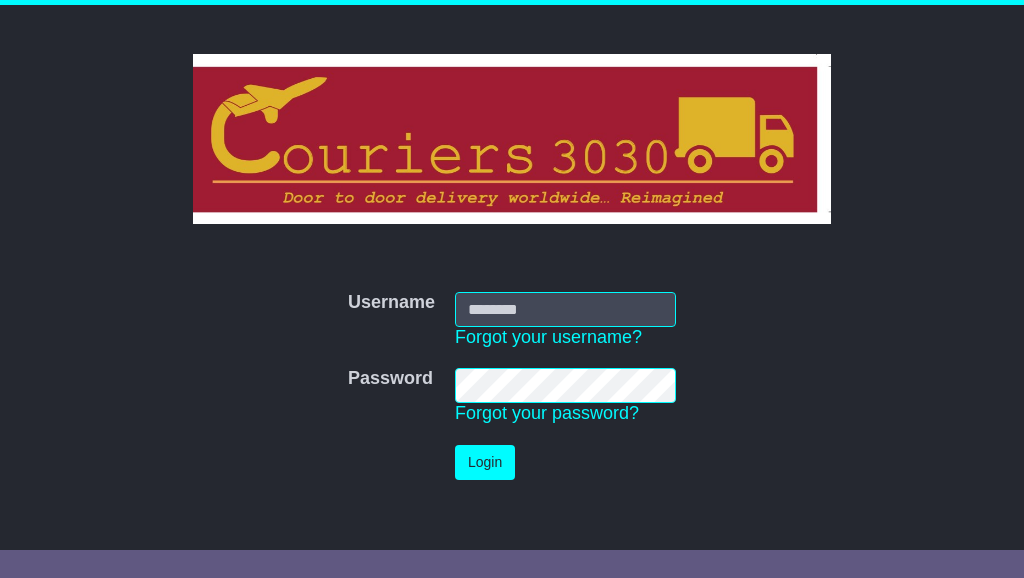 scroll, scrollTop: 0, scrollLeft: 0, axis: both 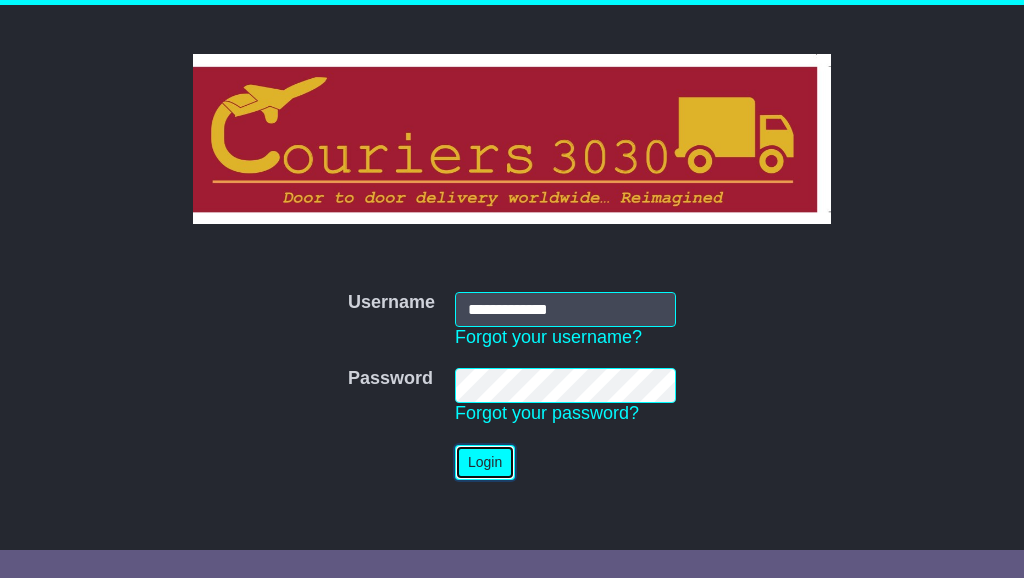 click on "Login" at bounding box center (485, 462) 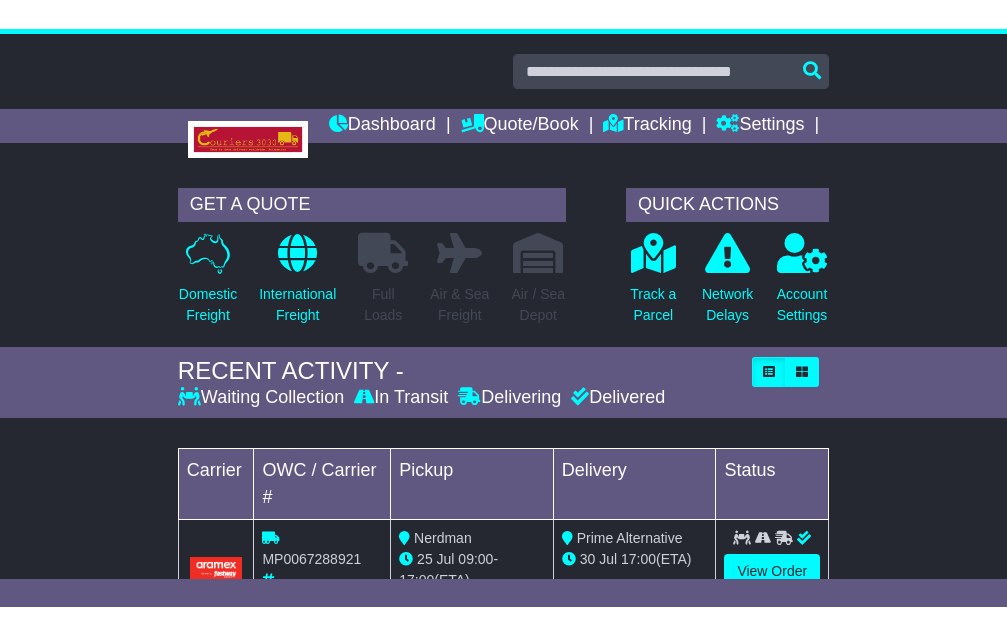 scroll, scrollTop: 0, scrollLeft: 0, axis: both 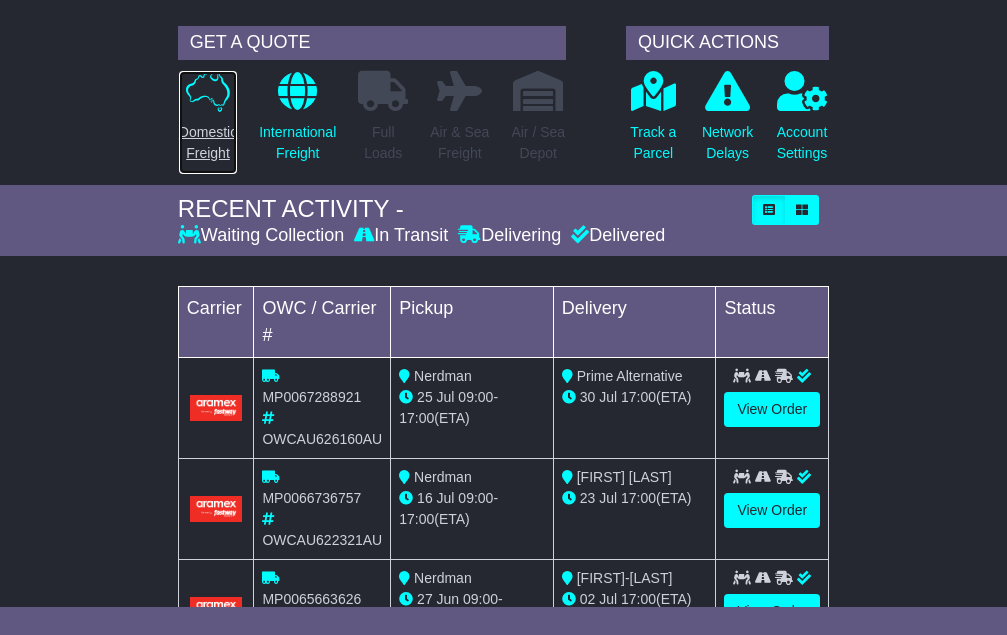 click on "Domestic Freight" at bounding box center [208, 143] 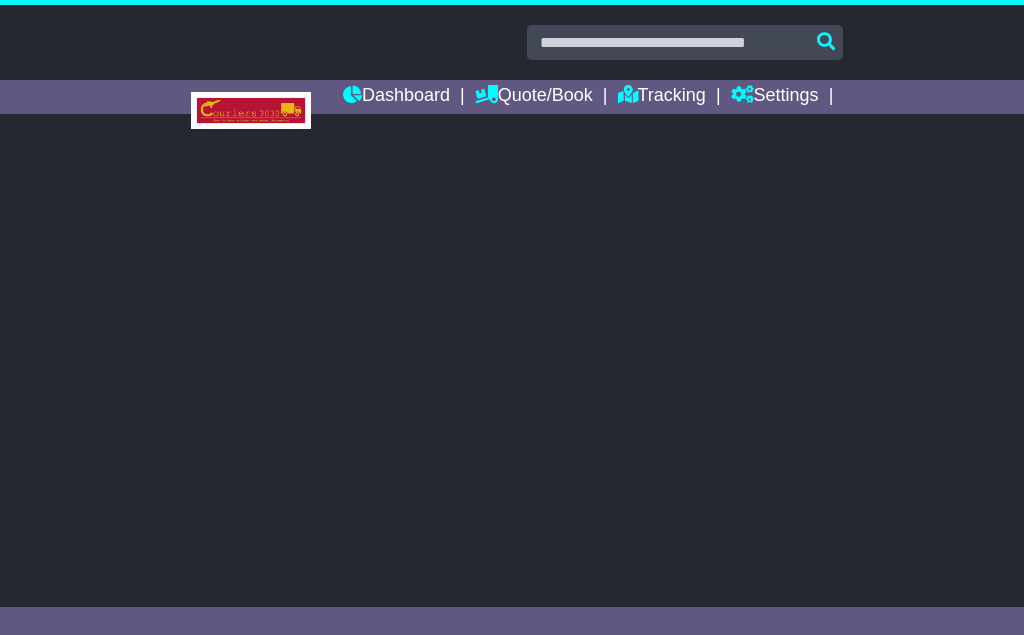 scroll, scrollTop: 0, scrollLeft: 0, axis: both 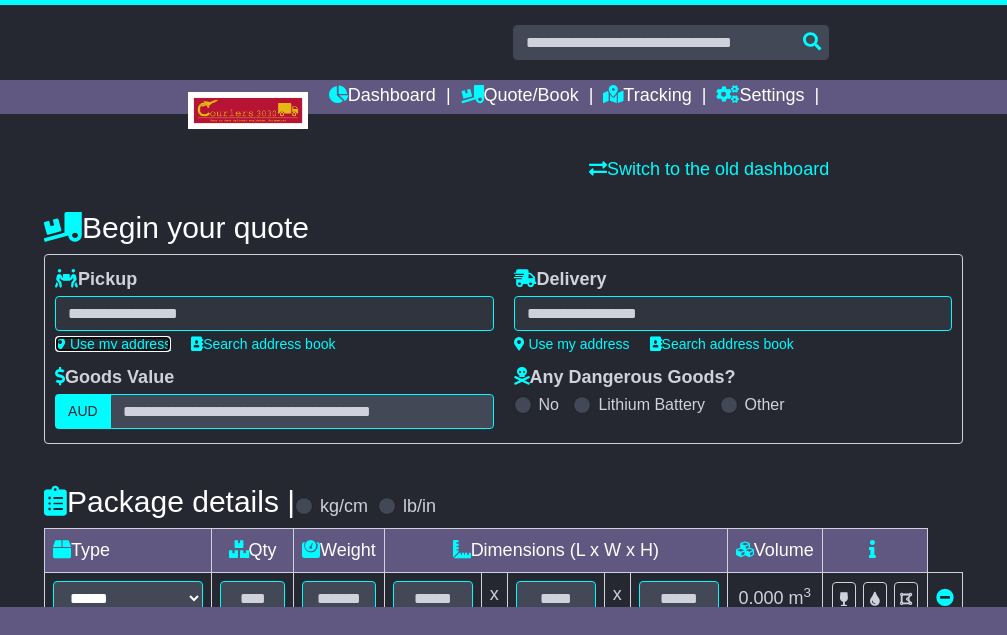 click on "Use my address" at bounding box center (113, 344) 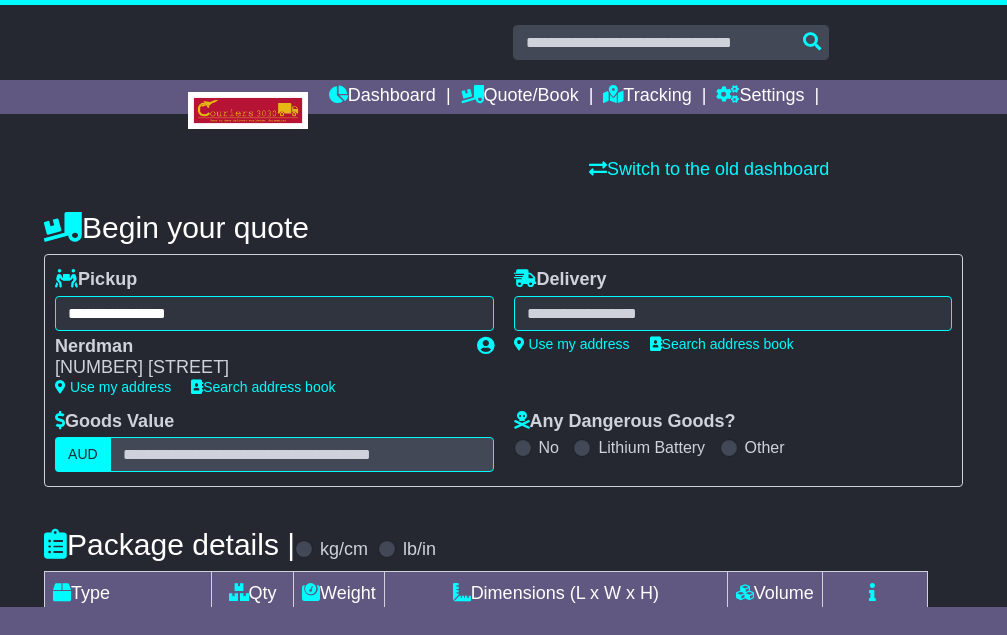 click at bounding box center (733, 313) 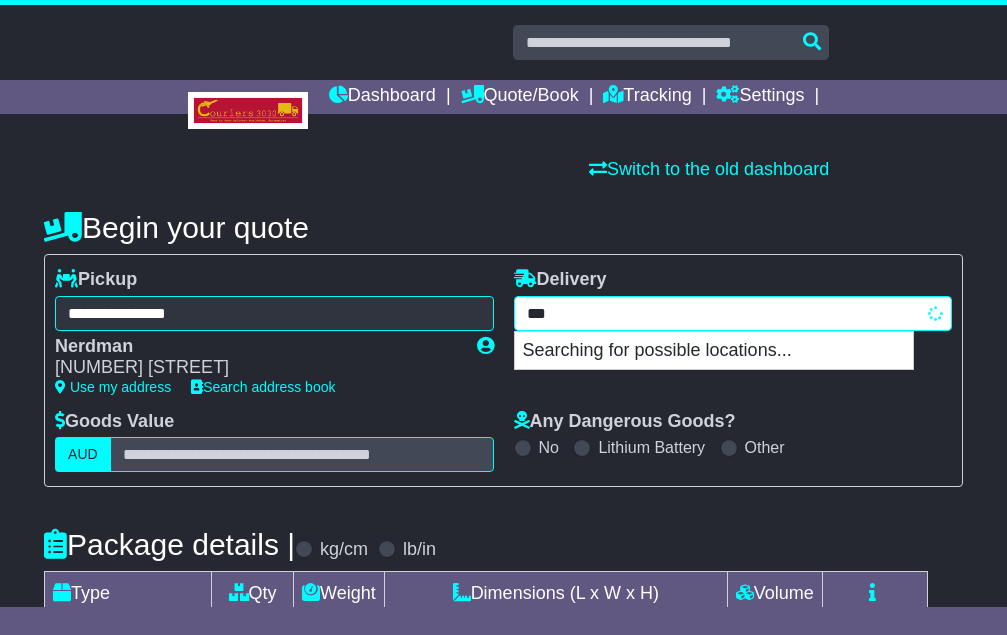 type on "****" 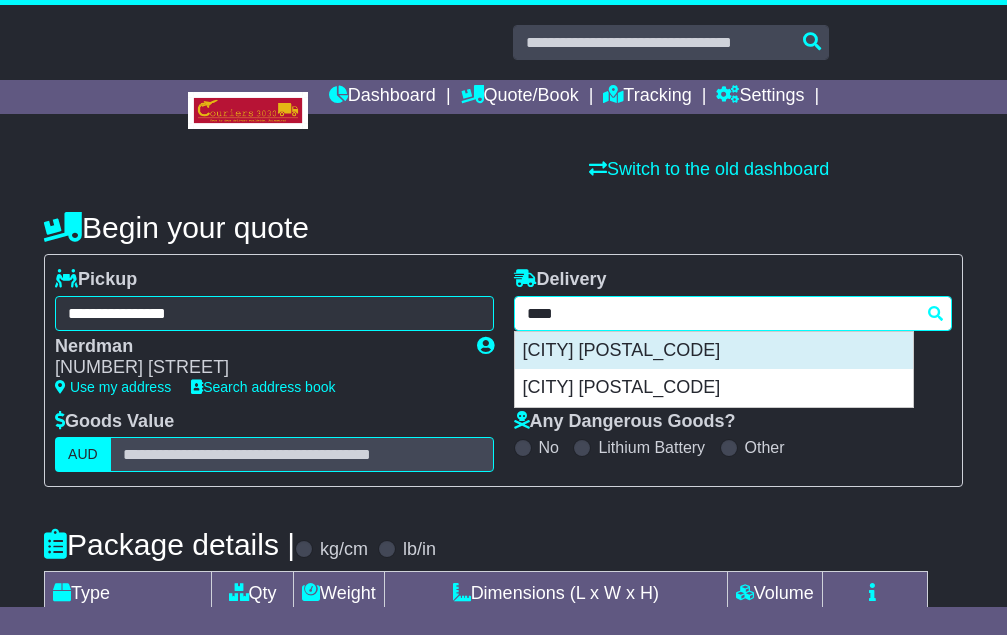 click on "COLLINGWOOD 3066" at bounding box center (714, 351) 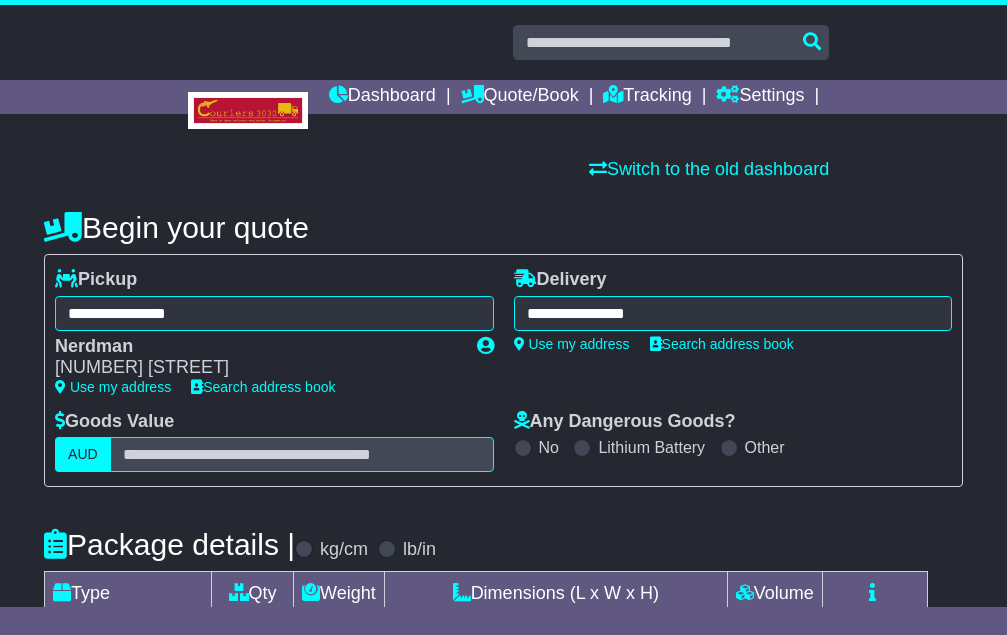 type on "**********" 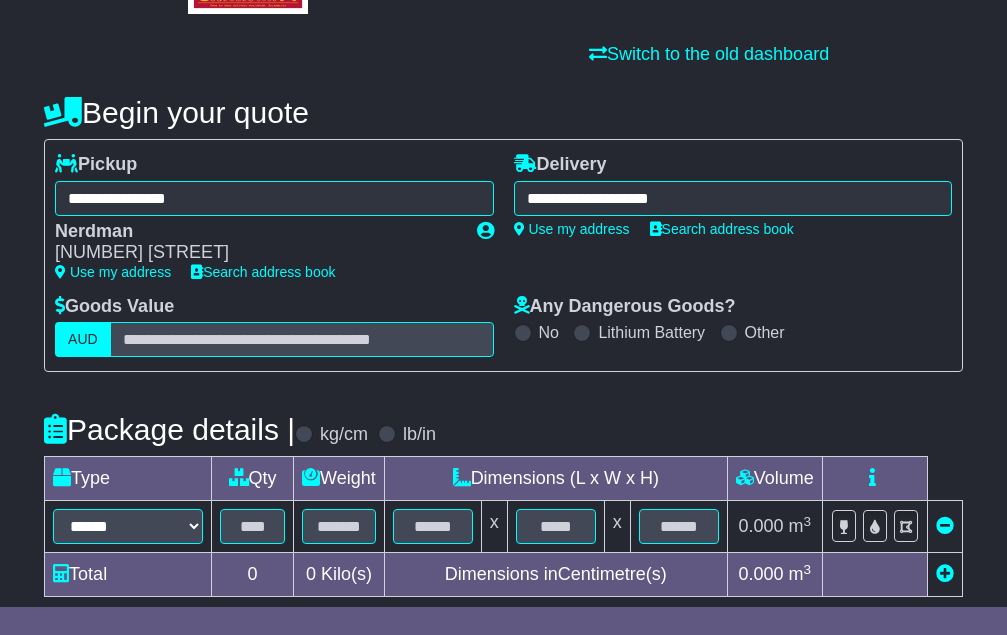 scroll, scrollTop: 133, scrollLeft: 0, axis: vertical 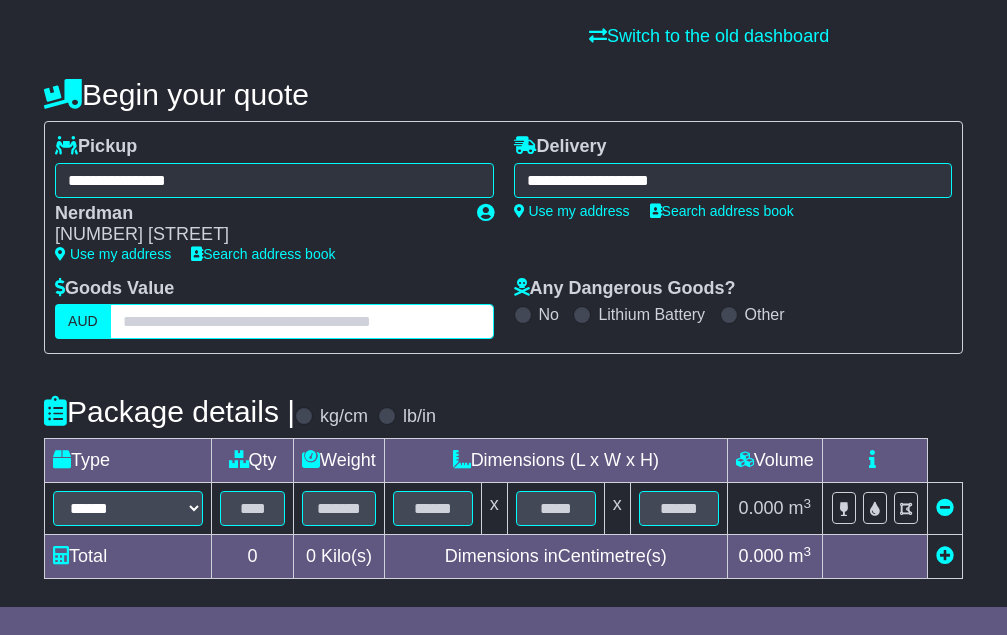 click at bounding box center (302, 321) 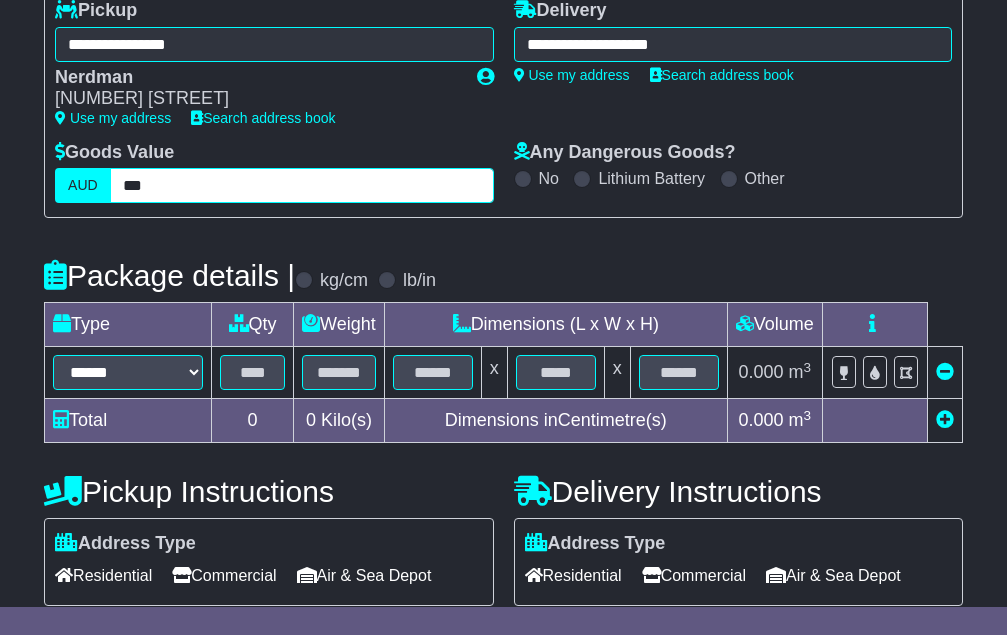scroll, scrollTop: 333, scrollLeft: 0, axis: vertical 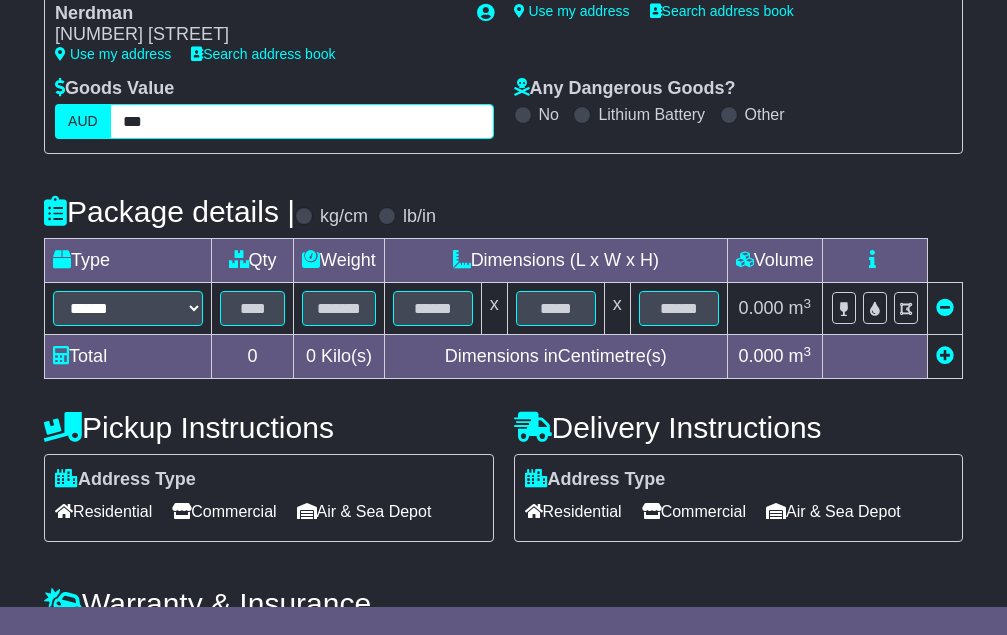 type on "***" 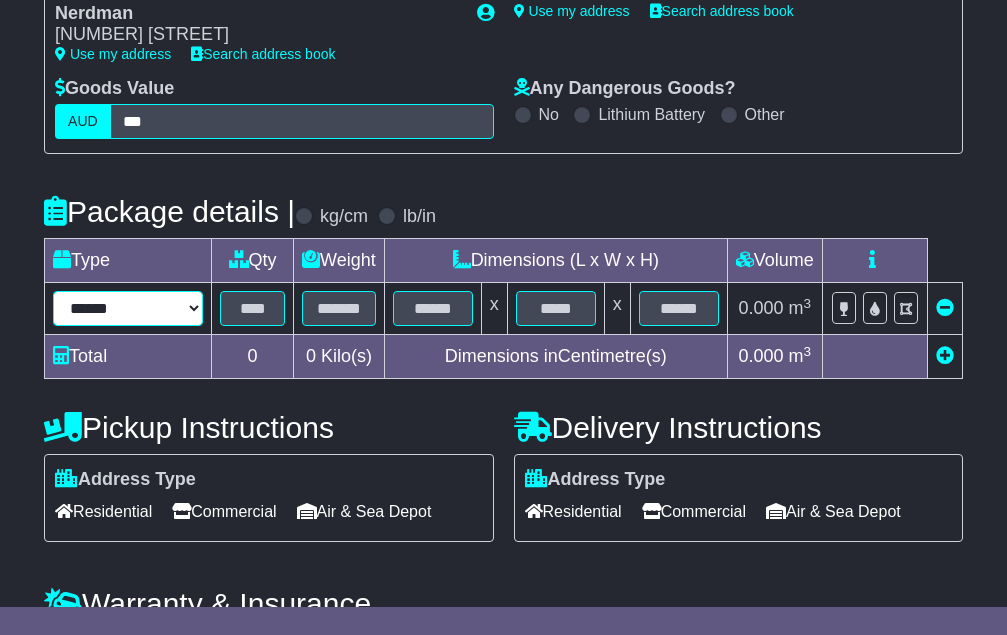 drag, startPoint x: 125, startPoint y: 337, endPoint x: 130, endPoint y: 350, distance: 13.928389 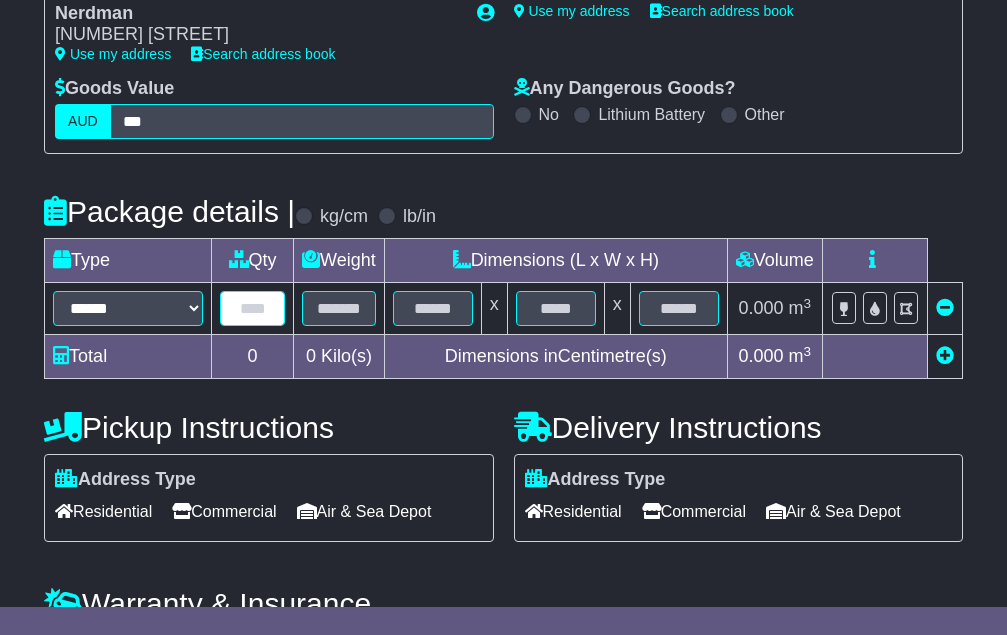 click at bounding box center (252, 308) 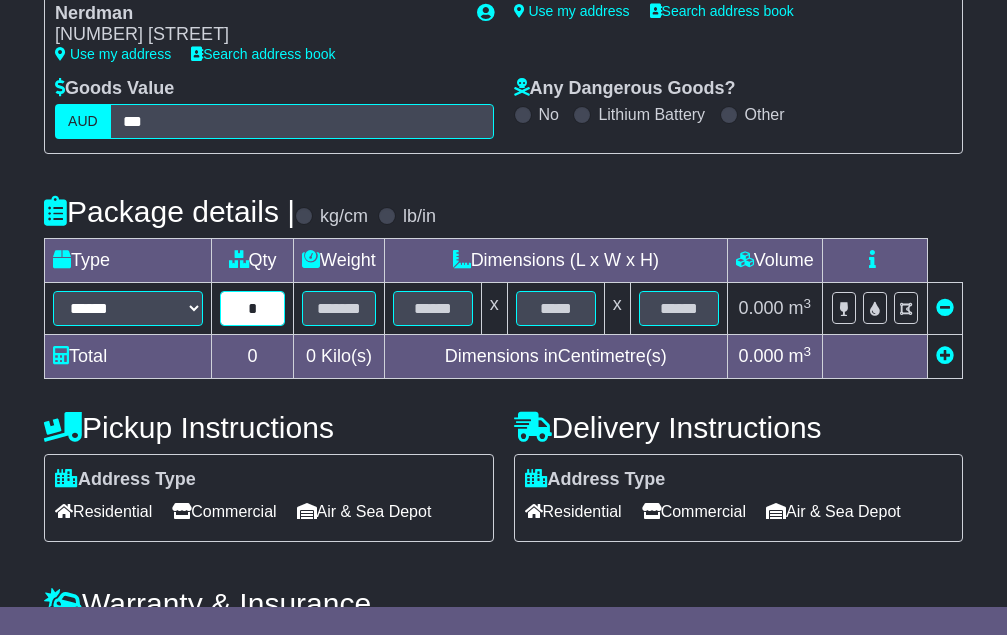 type on "*" 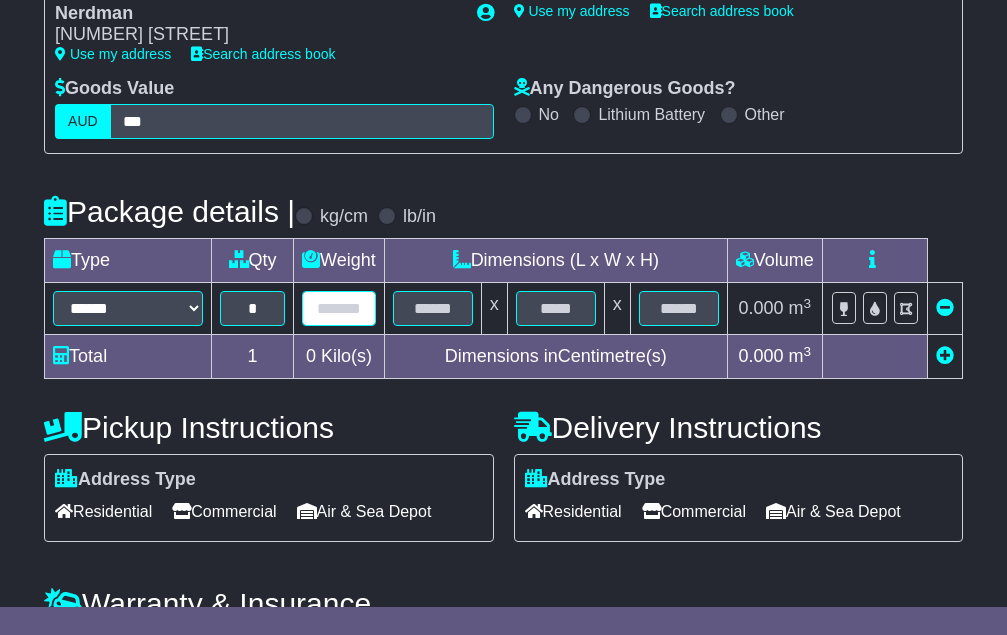 click at bounding box center (339, 308) 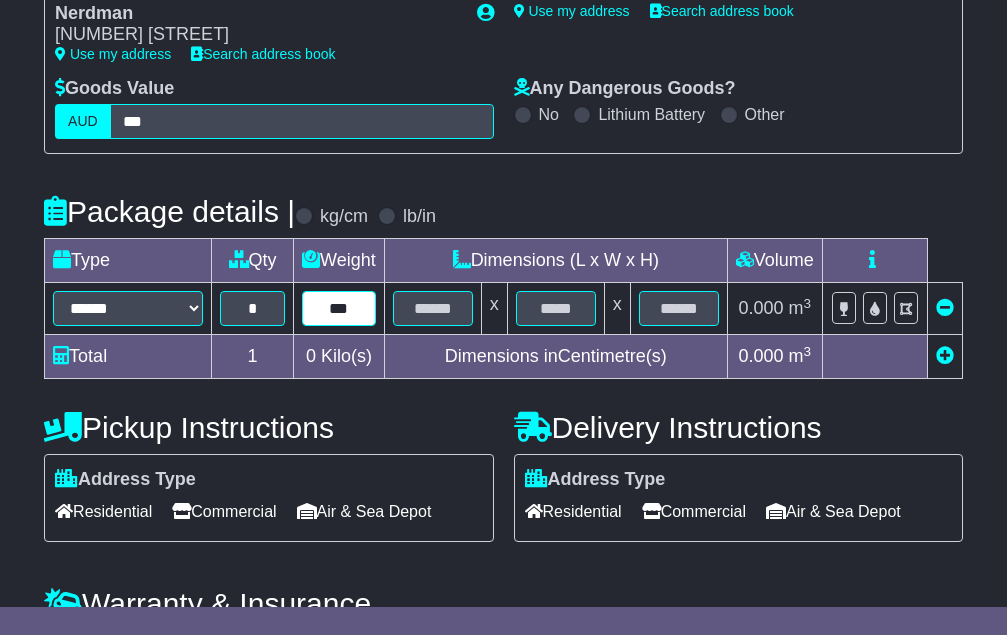 type on "***" 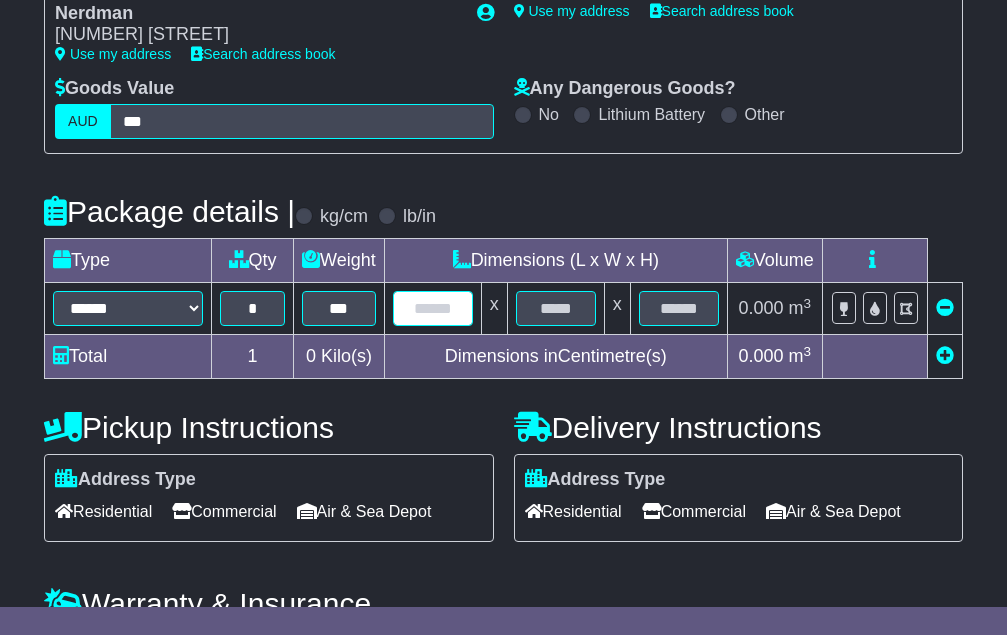 click at bounding box center [433, 308] 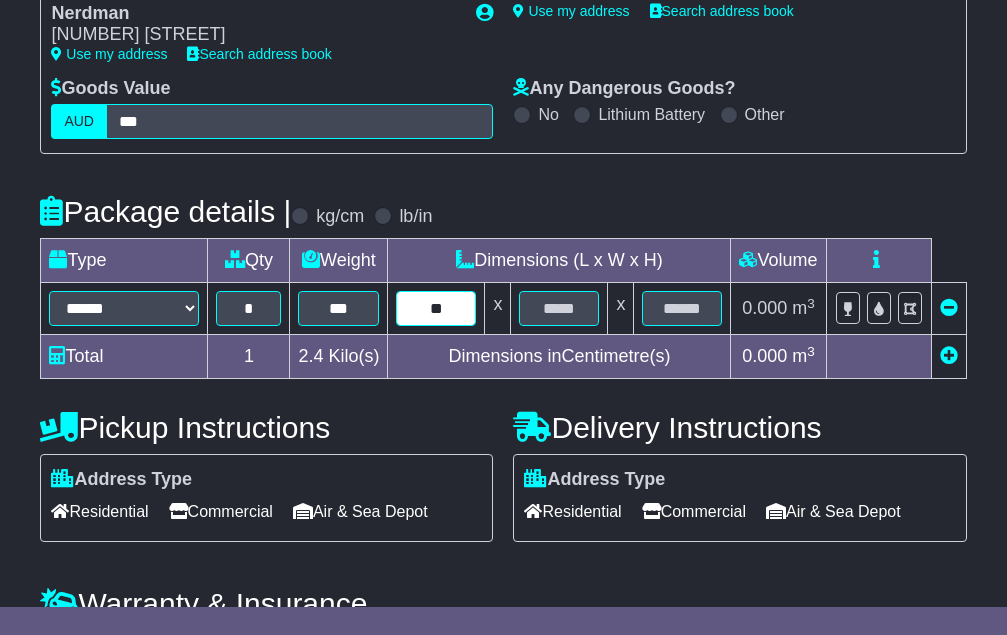 type on "**" 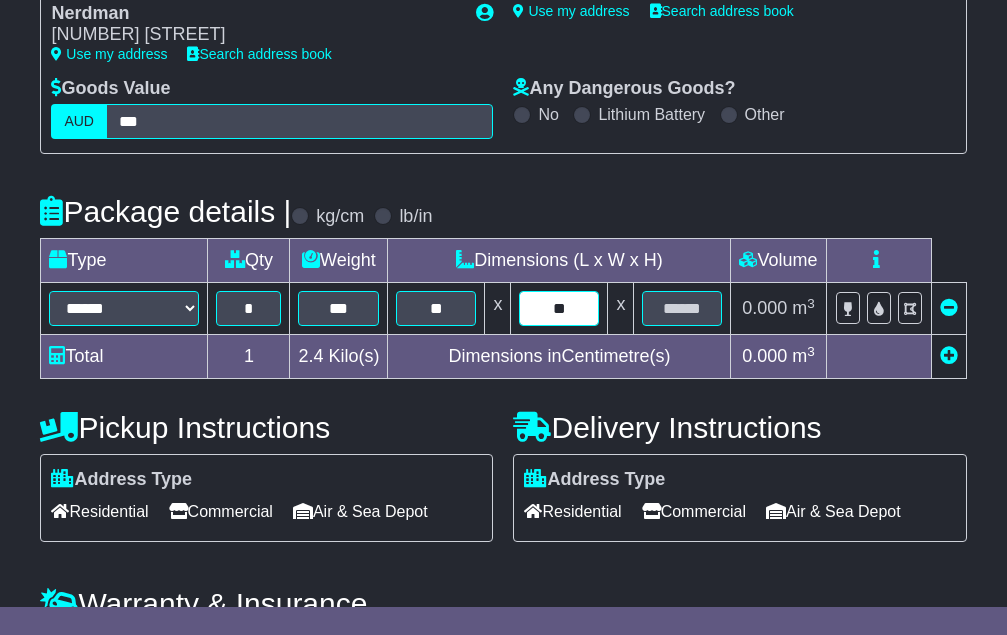 type on "**" 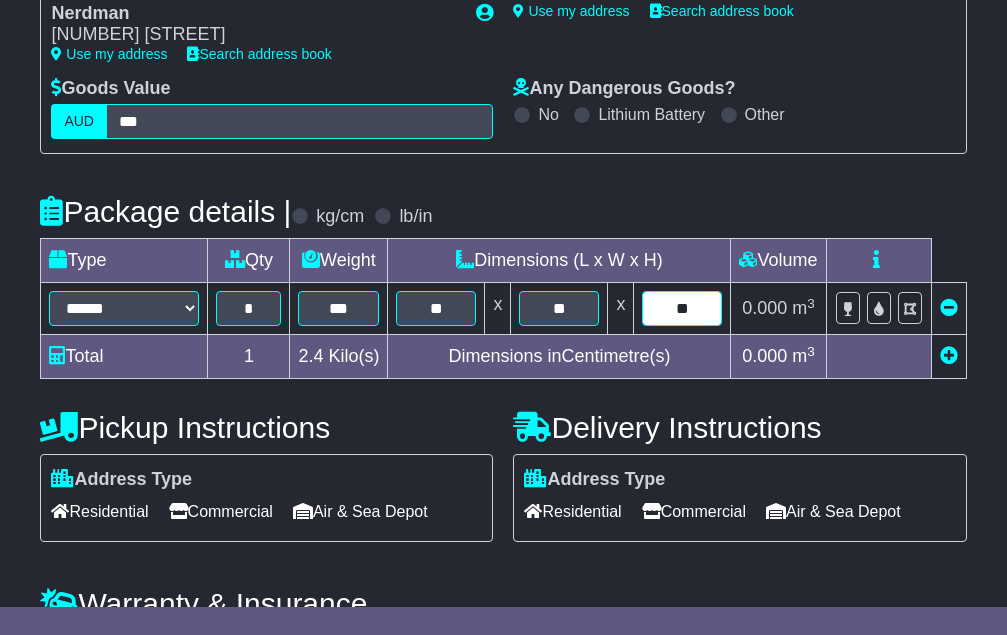 type on "**" 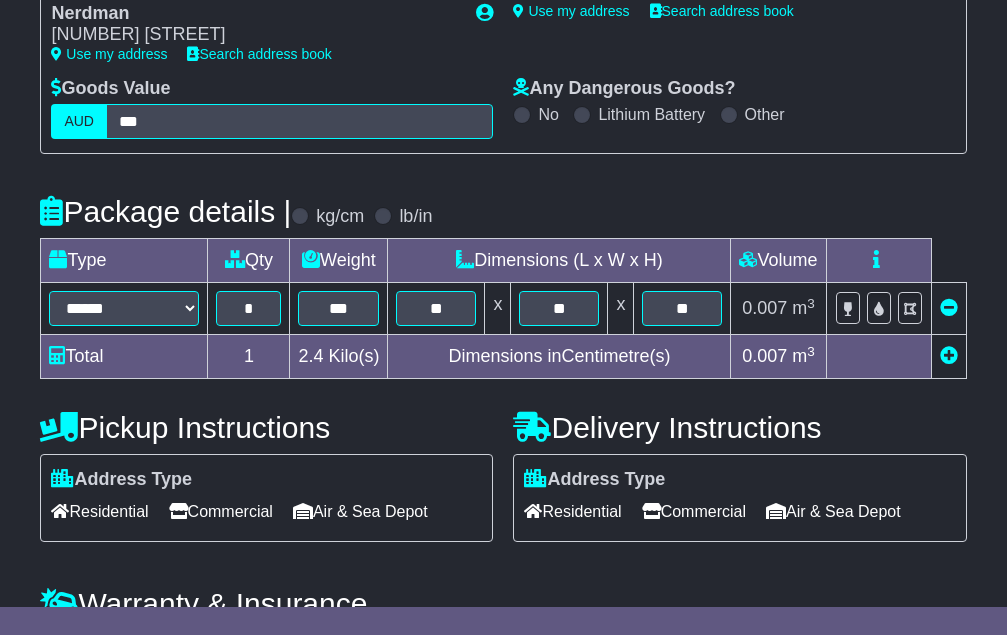 scroll, scrollTop: 717, scrollLeft: 0, axis: vertical 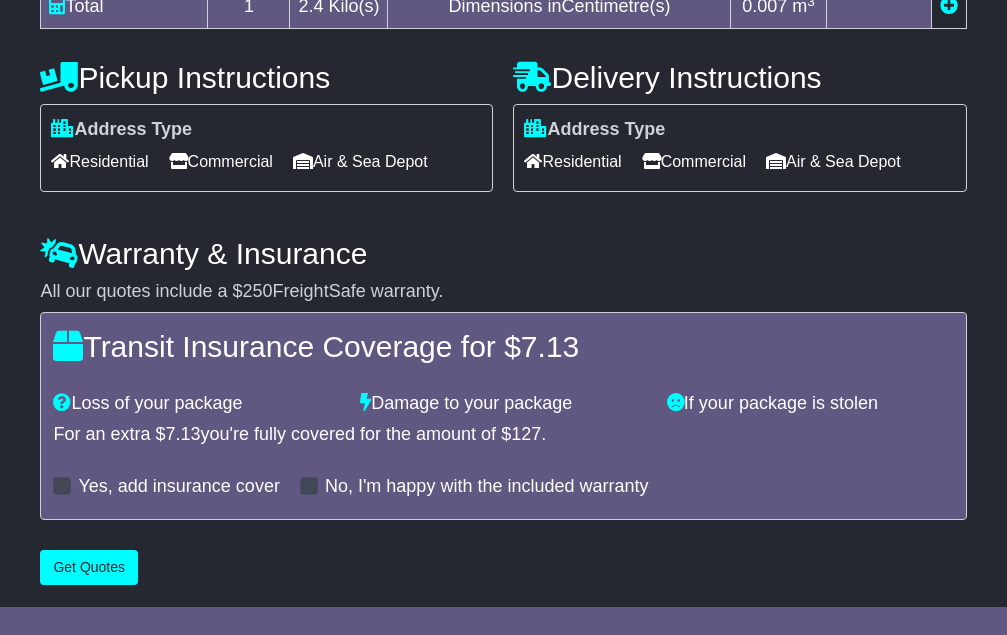 click on "Residential" at bounding box center (99, 161) 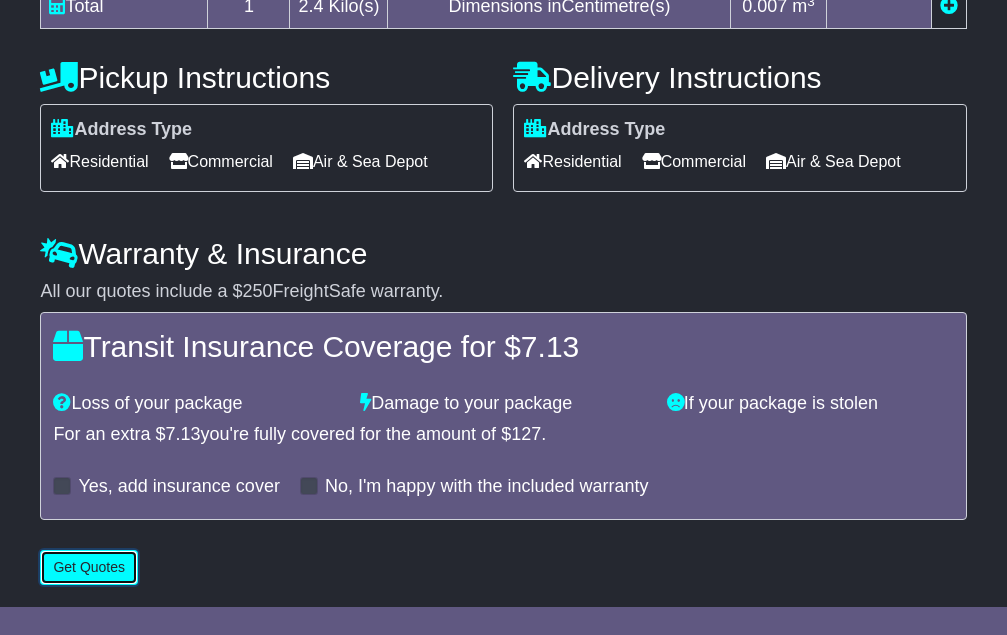click on "Get Quotes" at bounding box center [89, 567] 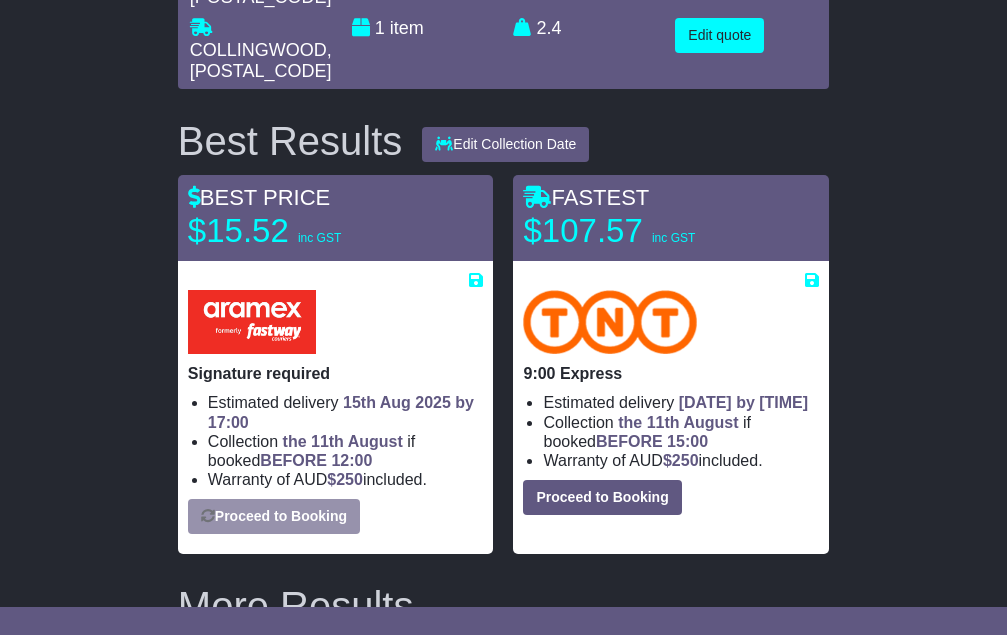 scroll, scrollTop: 133, scrollLeft: 0, axis: vertical 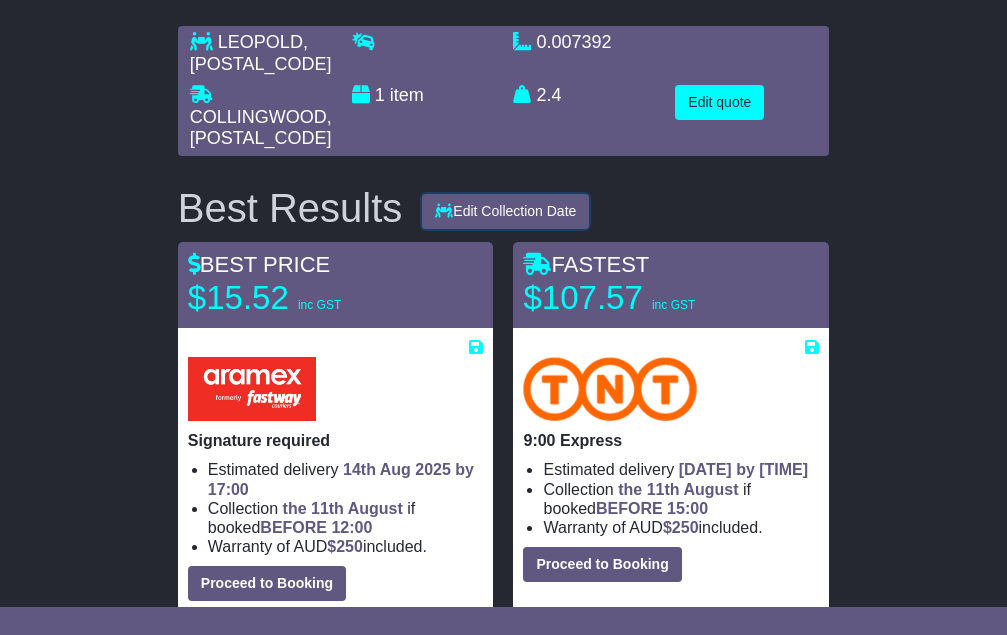 click on "Edit Collection Date" at bounding box center [505, 211] 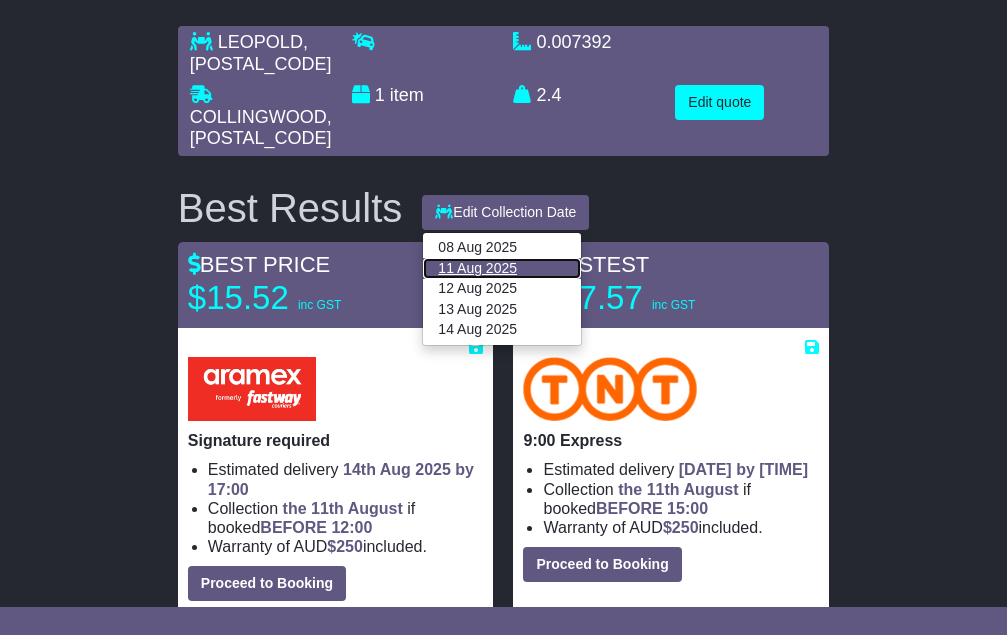 click on "11 Aug 2025" at bounding box center [502, 268] 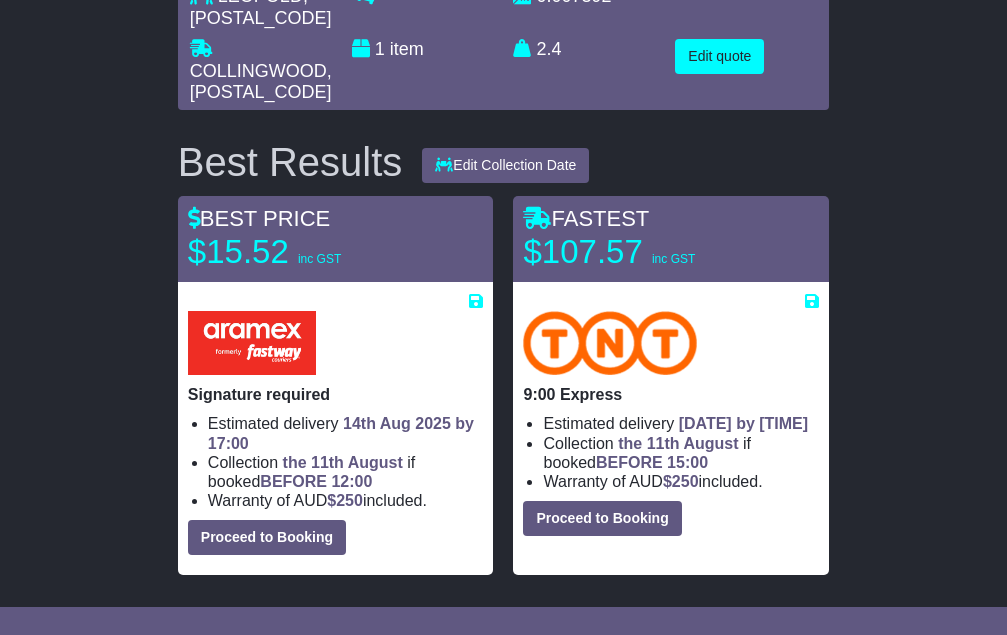 scroll, scrollTop: 200, scrollLeft: 0, axis: vertical 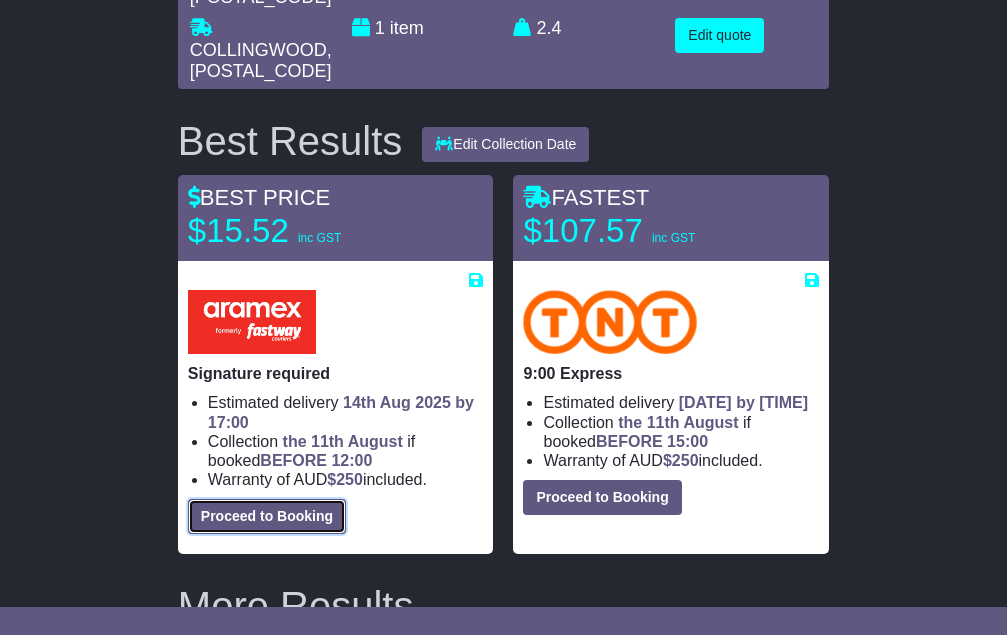 click on "Proceed to Booking" at bounding box center [267, 516] 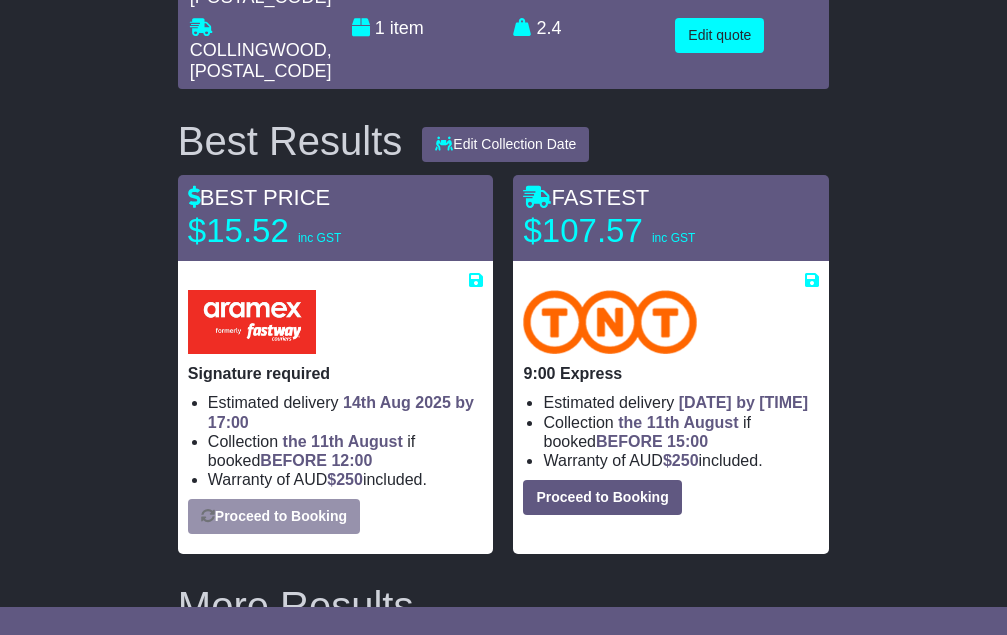 select on "*****" 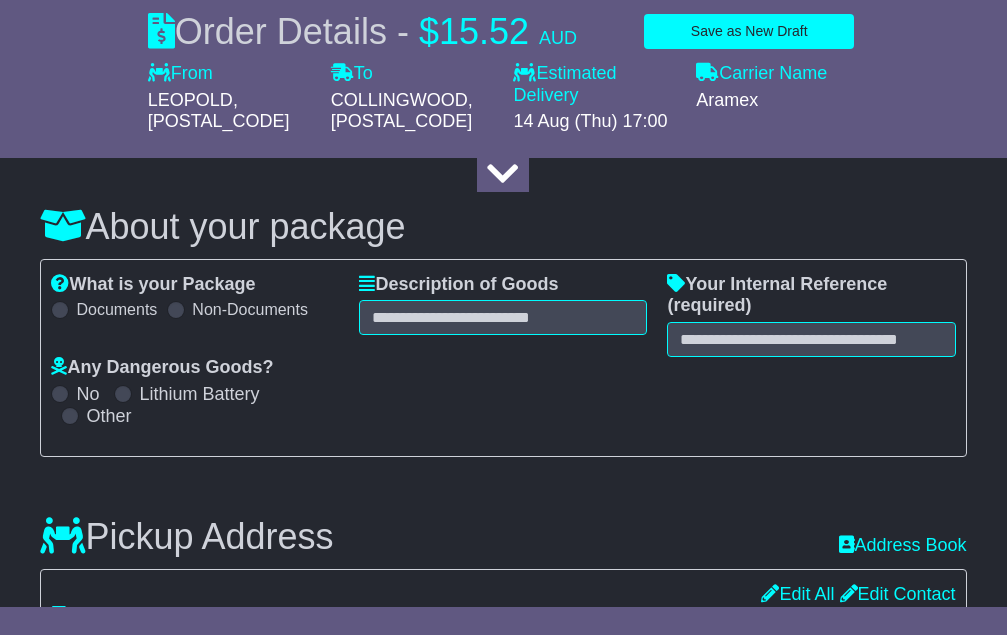 select 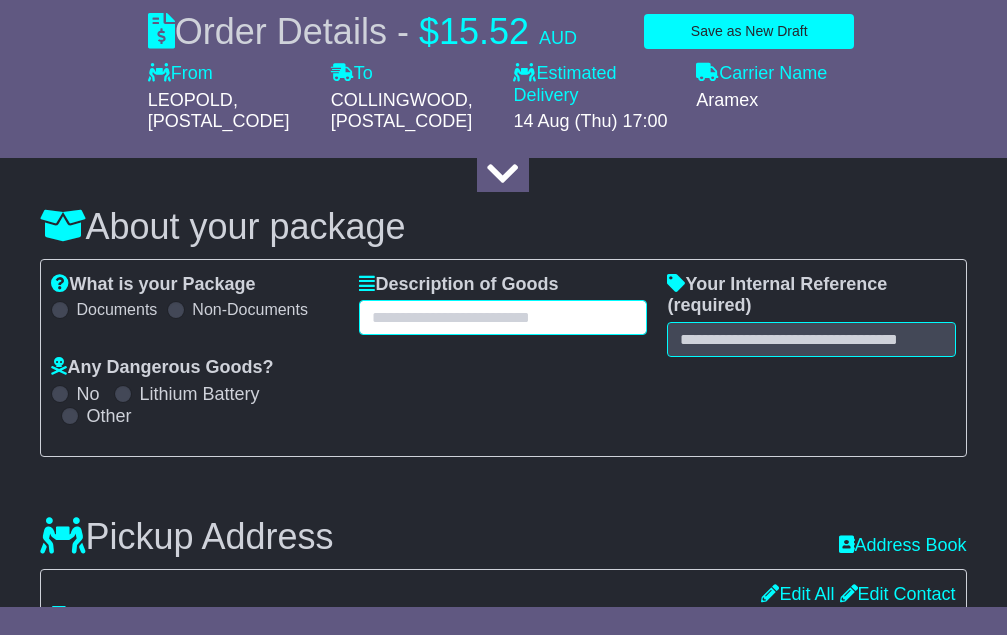click at bounding box center [503, 317] 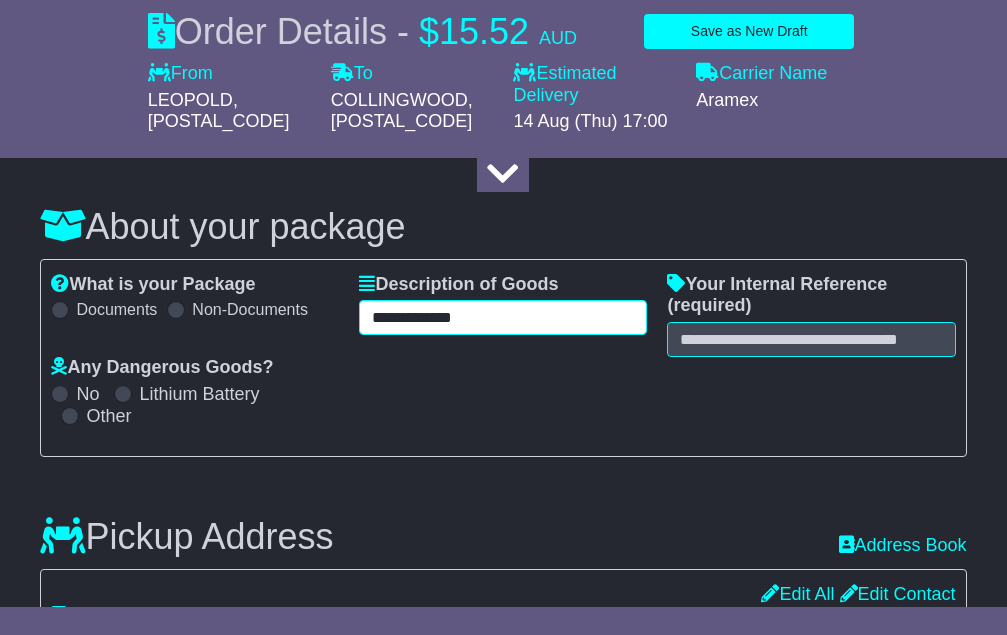 type on "**********" 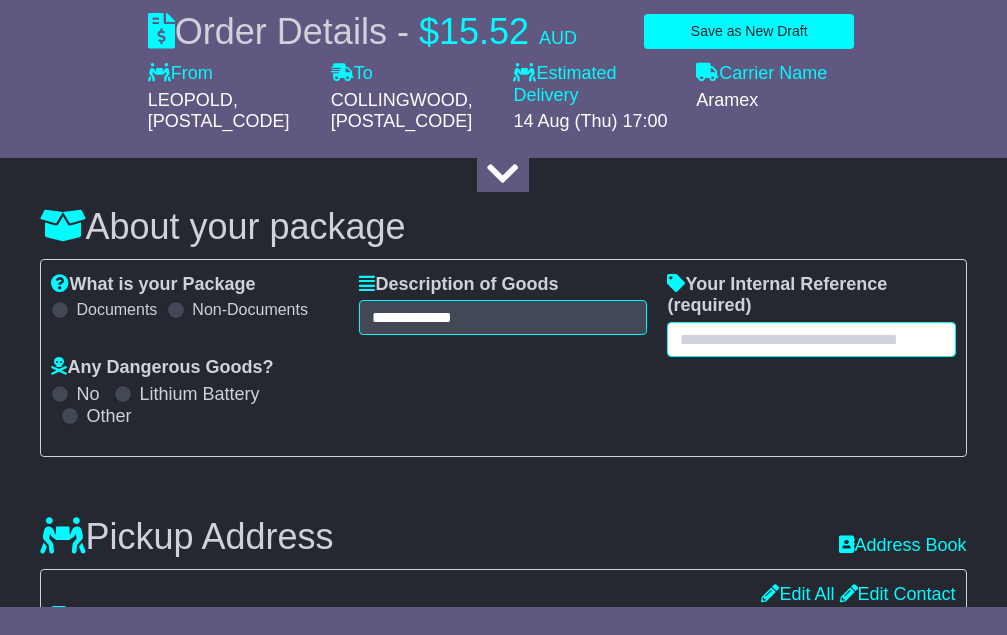 click at bounding box center [811, 339] 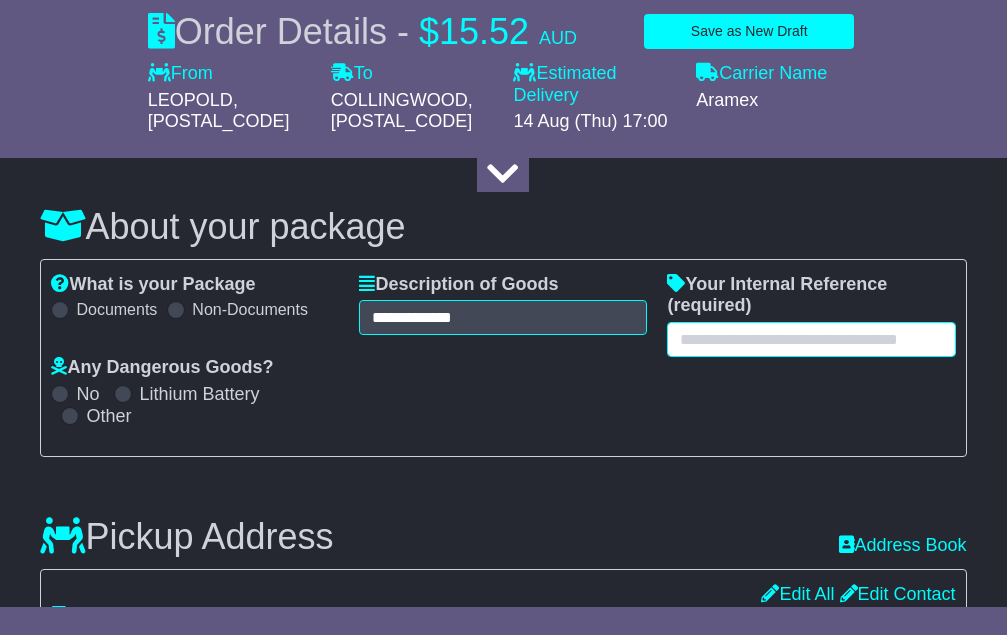 click at bounding box center [811, 339] 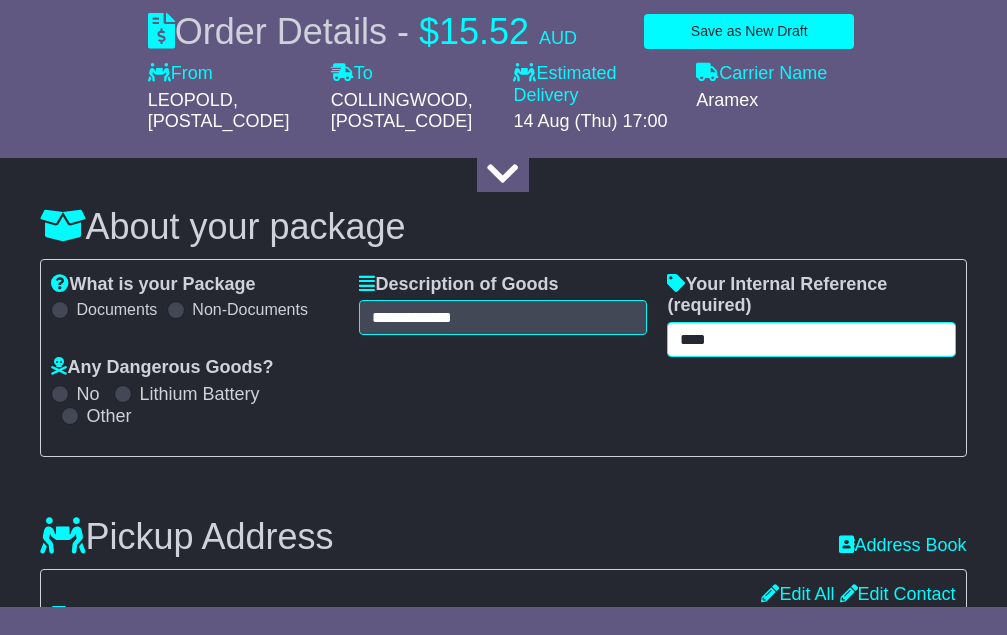 paste on "******" 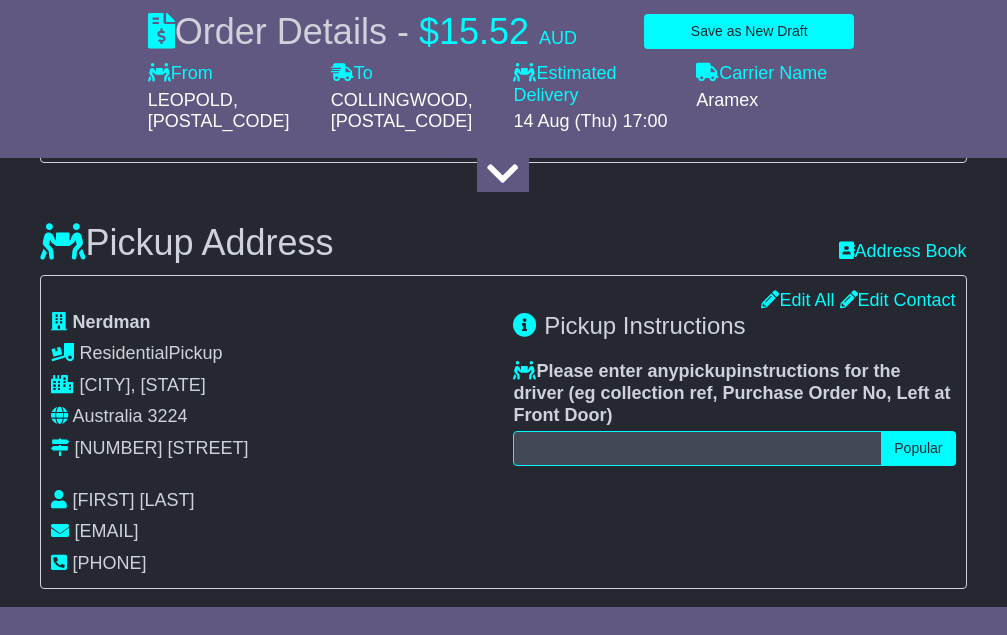 scroll, scrollTop: 600, scrollLeft: 0, axis: vertical 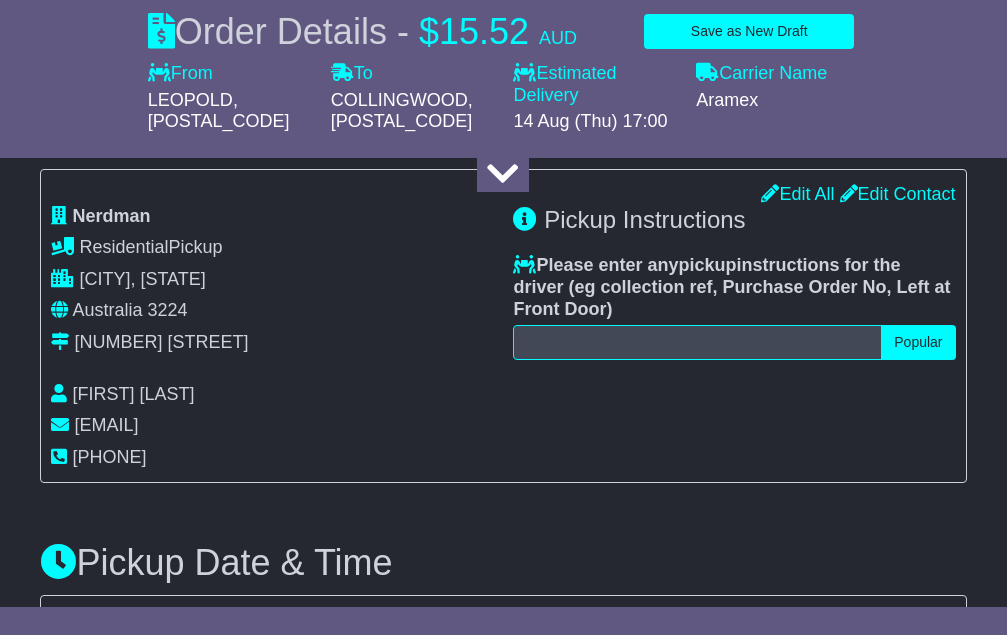 type on "*********" 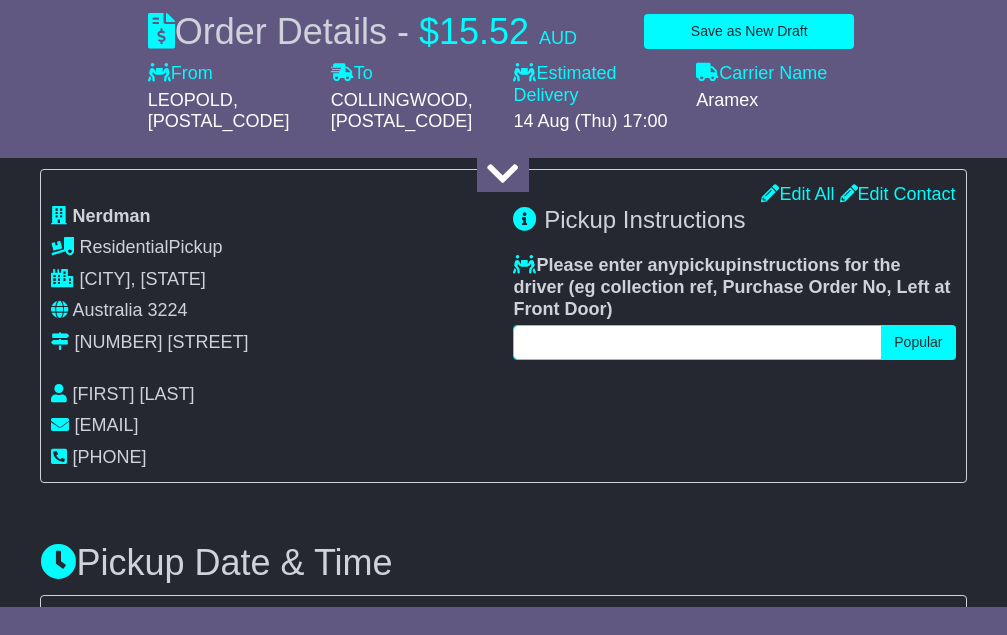 click at bounding box center (697, 342) 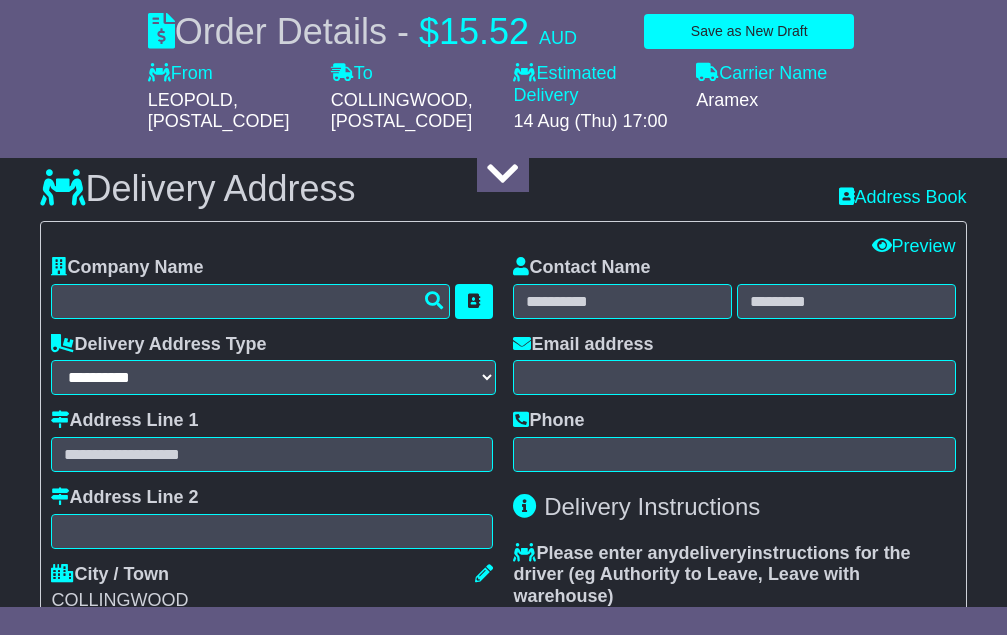 scroll, scrollTop: 1200, scrollLeft: 0, axis: vertical 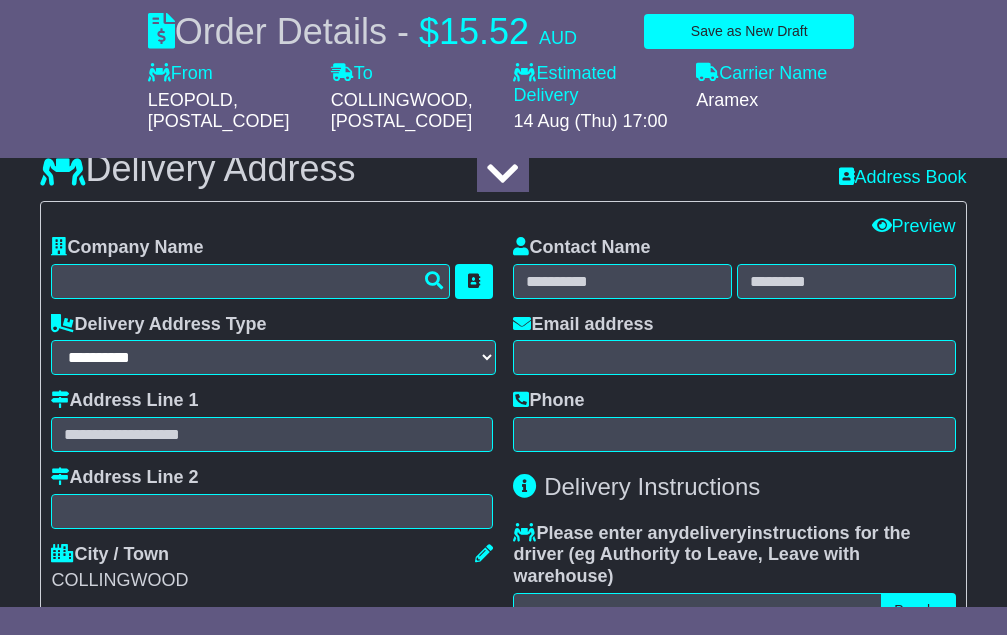 type on "**********" 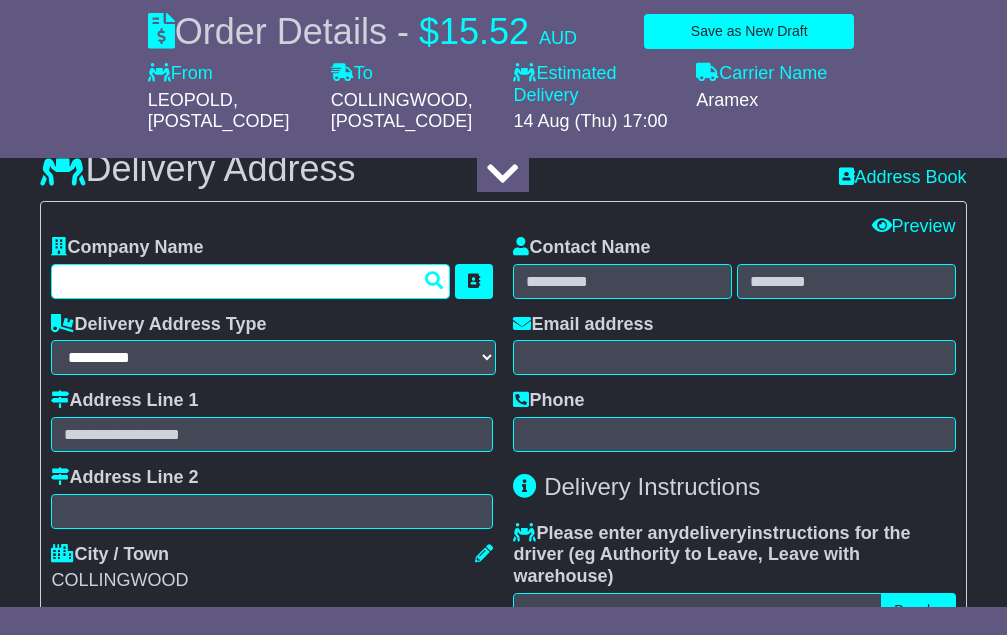 click at bounding box center (250, 281) 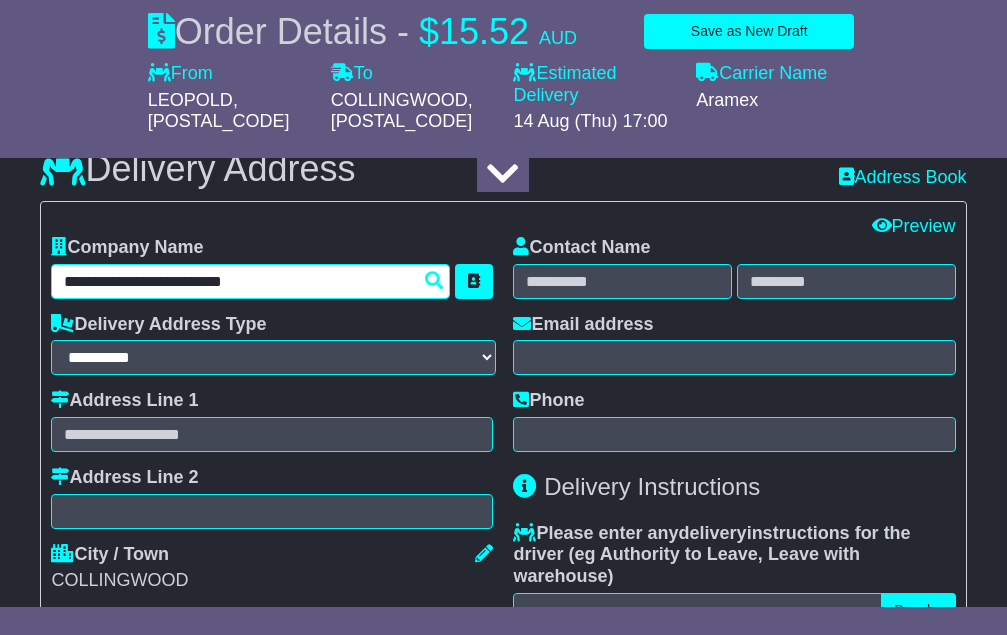 type on "**********" 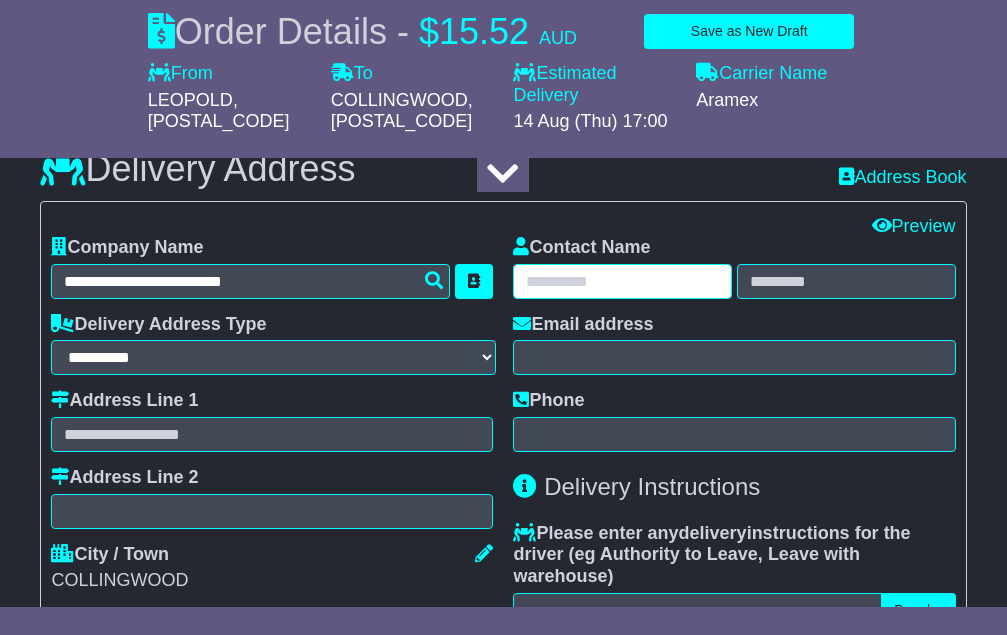click at bounding box center [622, 281] 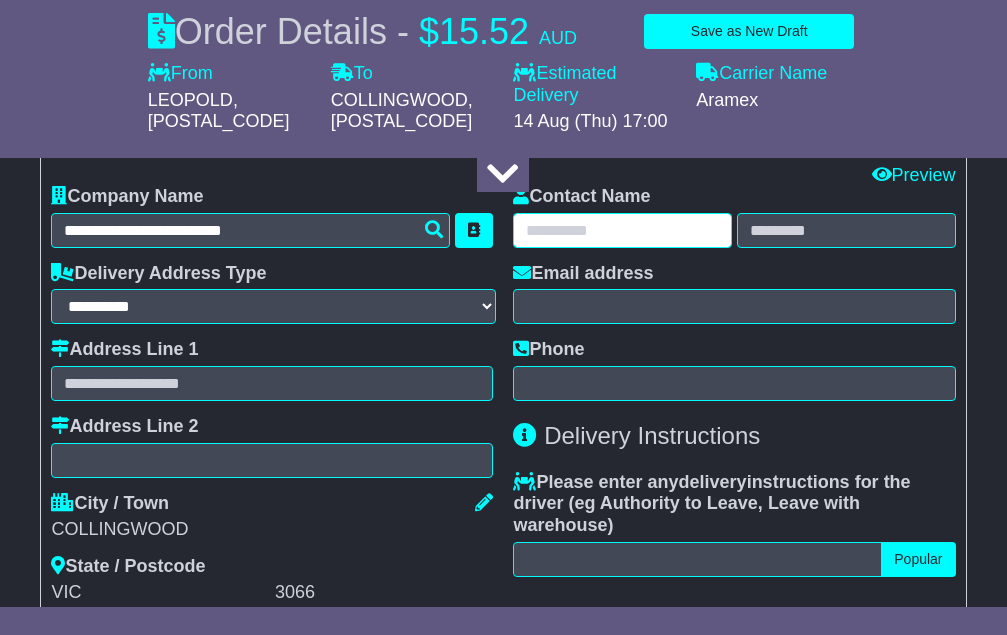 scroll, scrollTop: 1253, scrollLeft: 0, axis: vertical 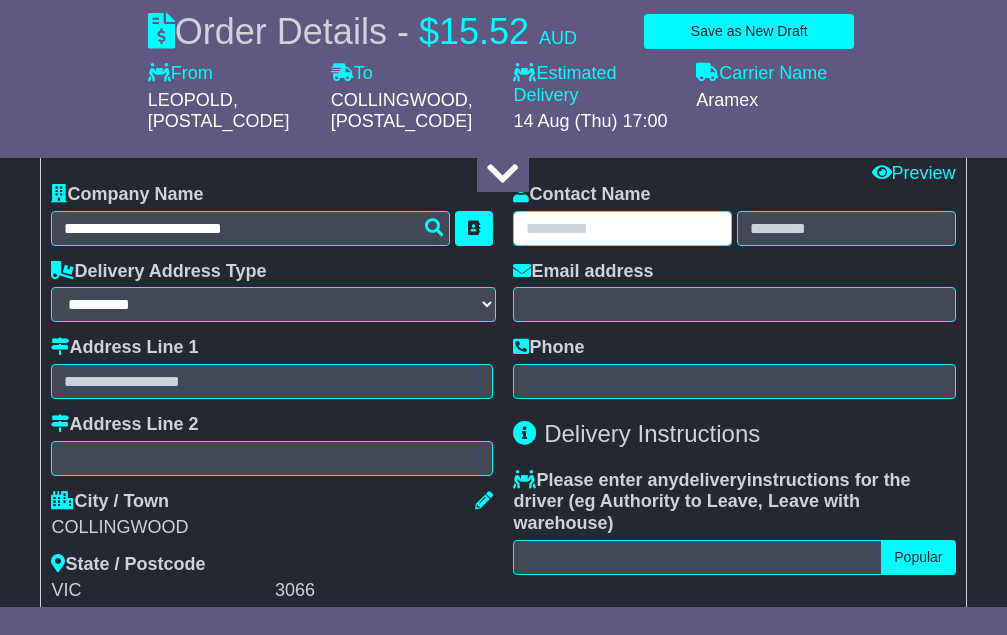 click at bounding box center [622, 228] 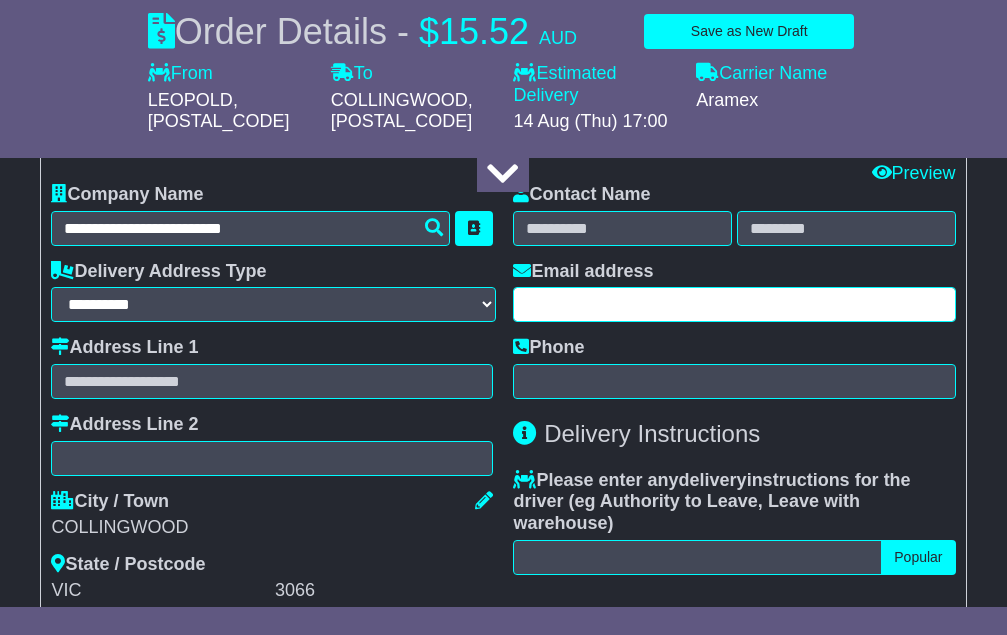 click at bounding box center (734, 304) 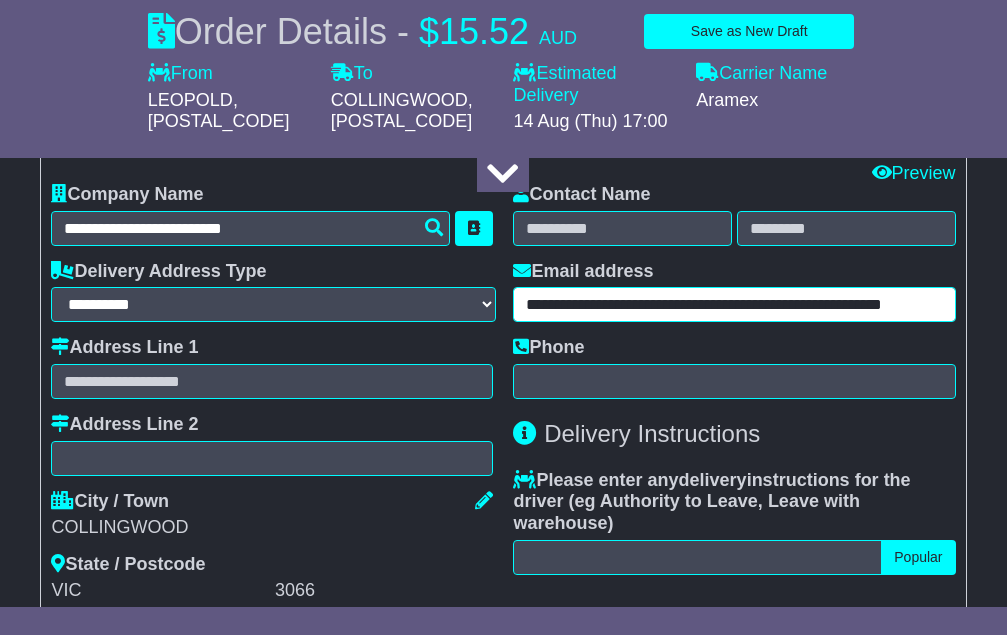 scroll, scrollTop: 0, scrollLeft: 46, axis: horizontal 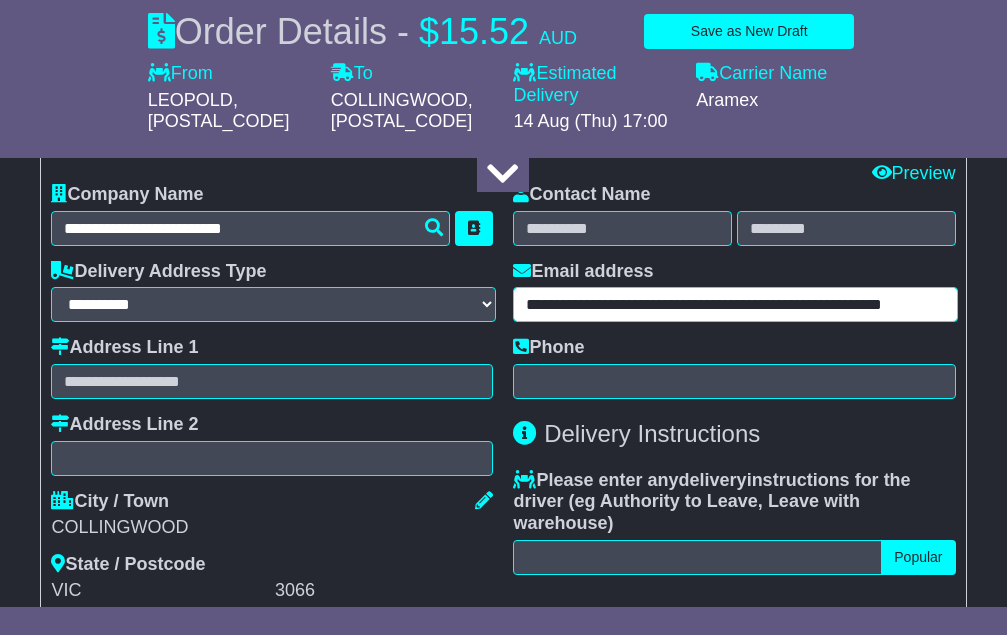 drag, startPoint x: 707, startPoint y: 336, endPoint x: 1059, endPoint y: 328, distance: 352.0909 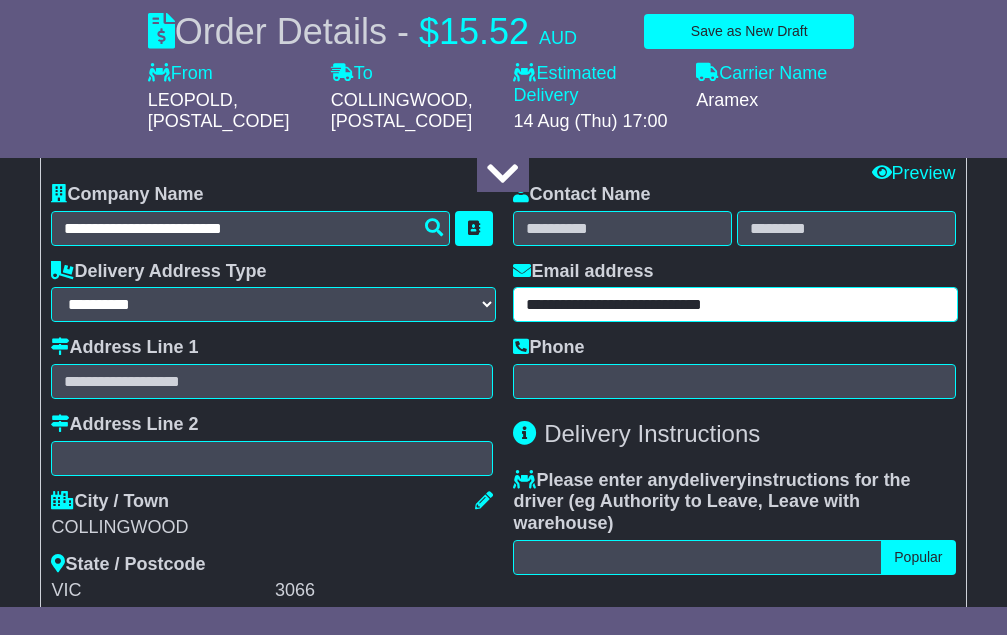scroll, scrollTop: 0, scrollLeft: 0, axis: both 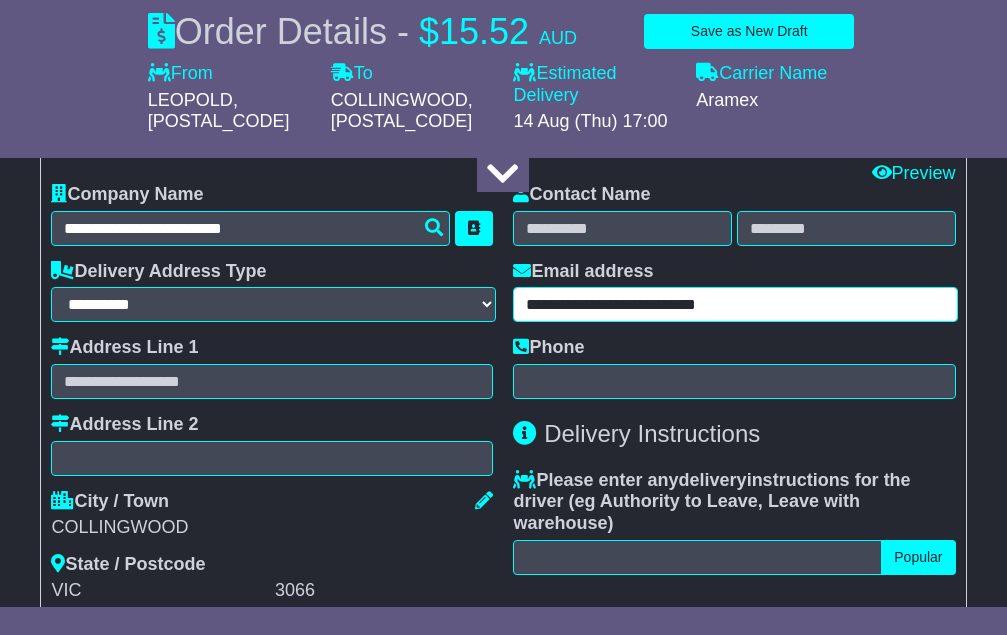 type on "**********" 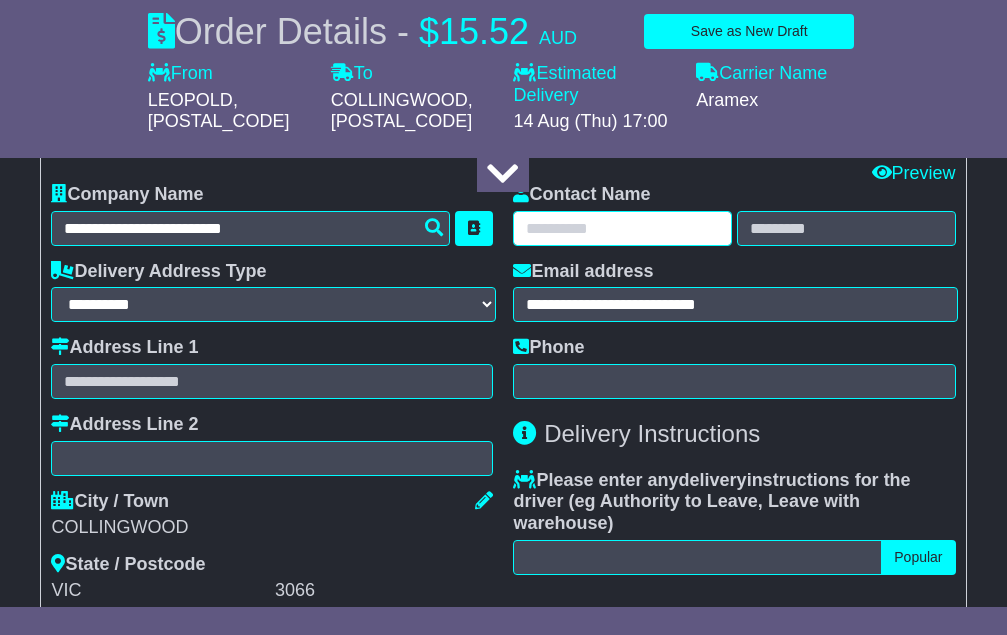 click at bounding box center [622, 228] 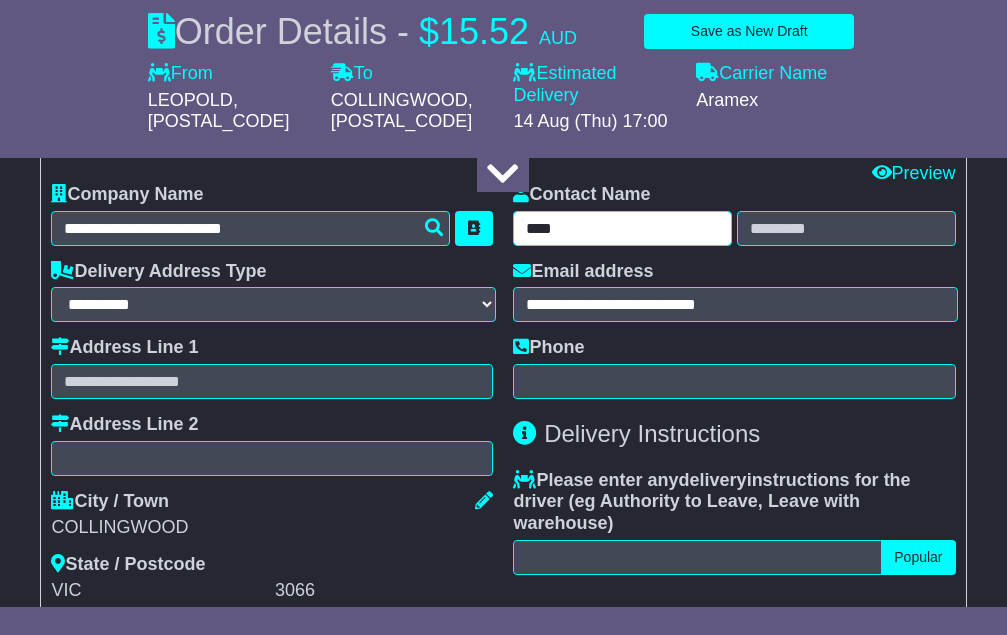 type on "****" 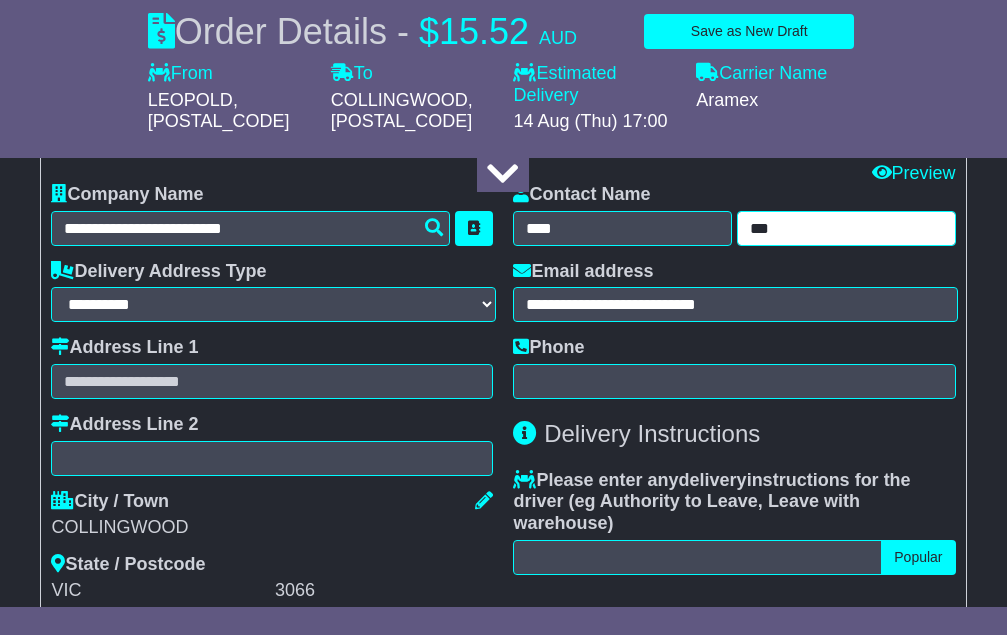 type on "***" 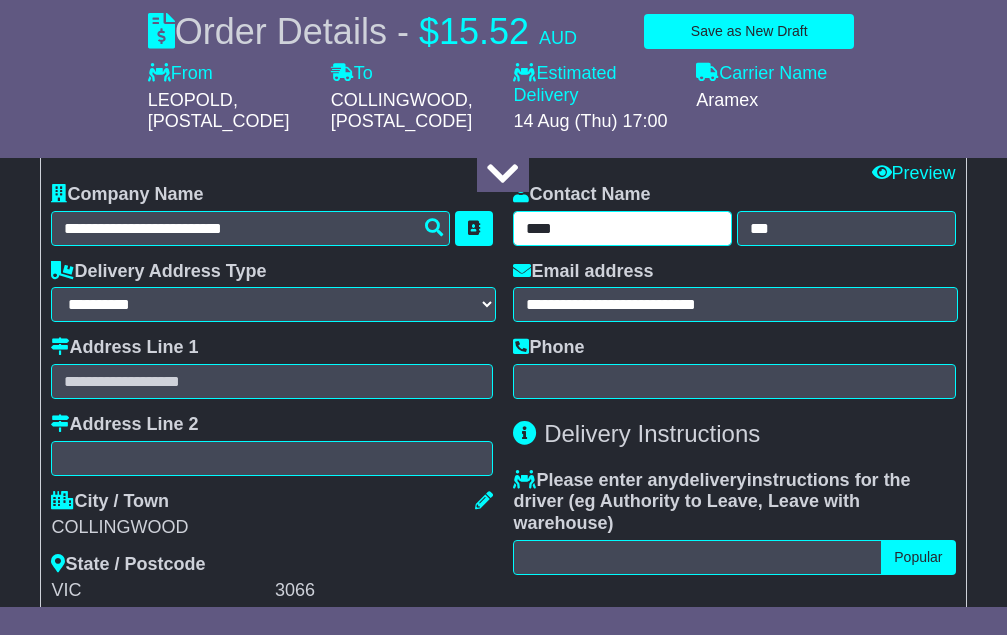 click on "****" at bounding box center (622, 228) 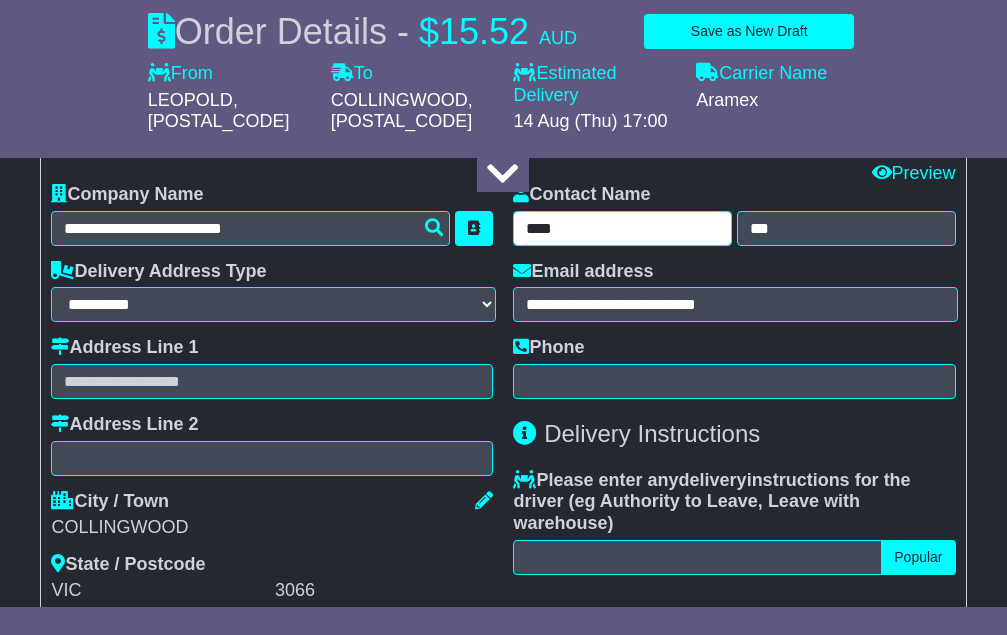 drag, startPoint x: 572, startPoint y: 267, endPoint x: 521, endPoint y: 265, distance: 51.0392 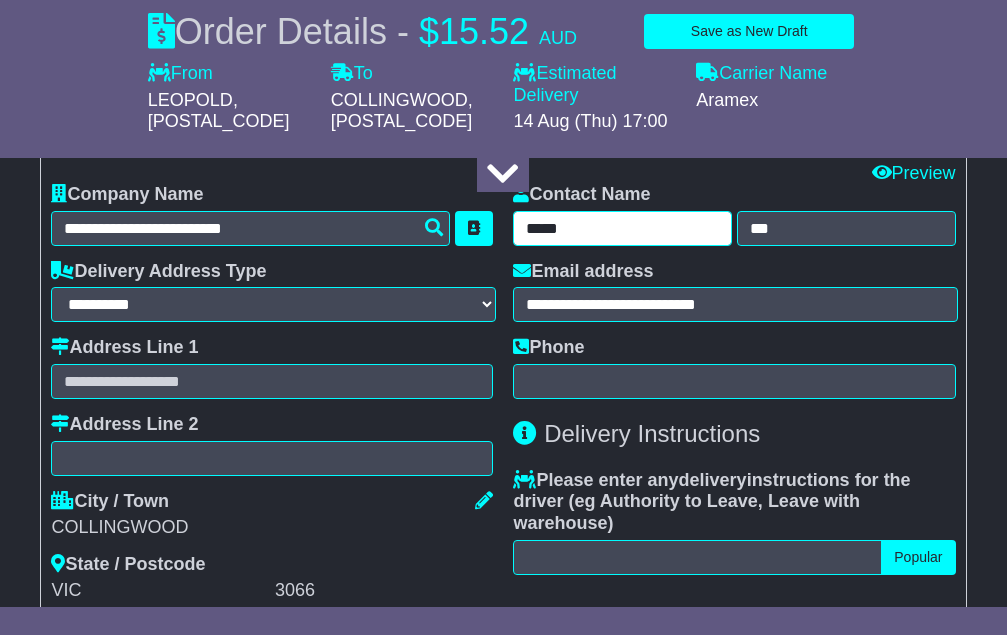 type on "*****" 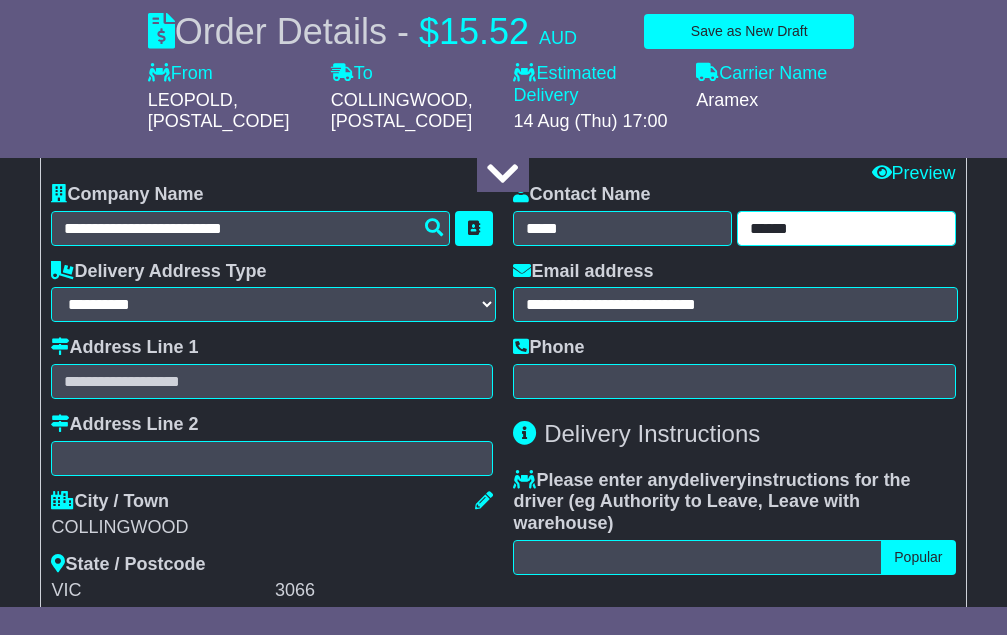 type on "******" 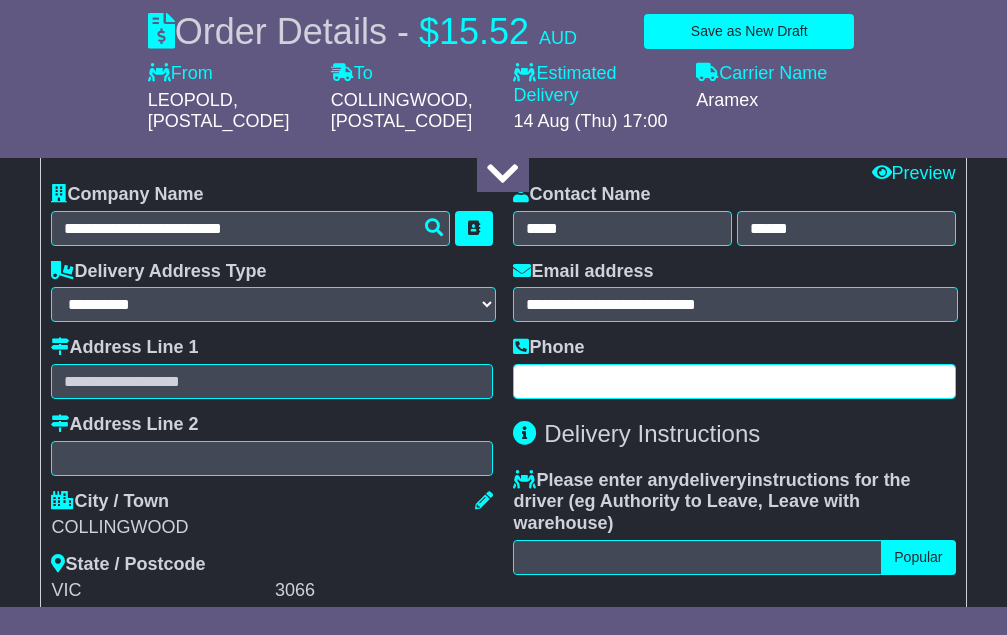 click at bounding box center [734, 381] 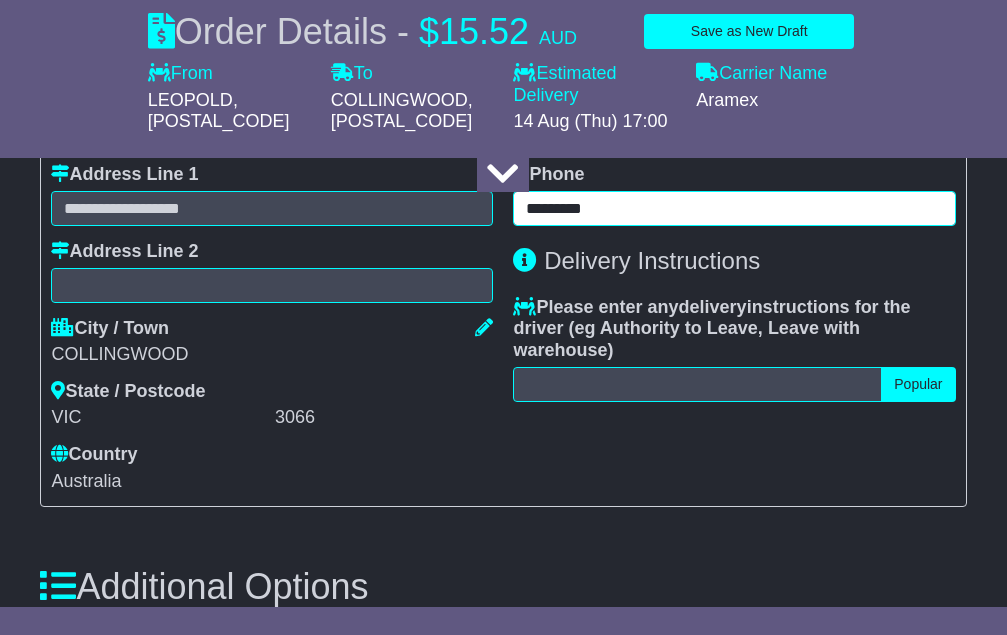 scroll, scrollTop: 1453, scrollLeft: 0, axis: vertical 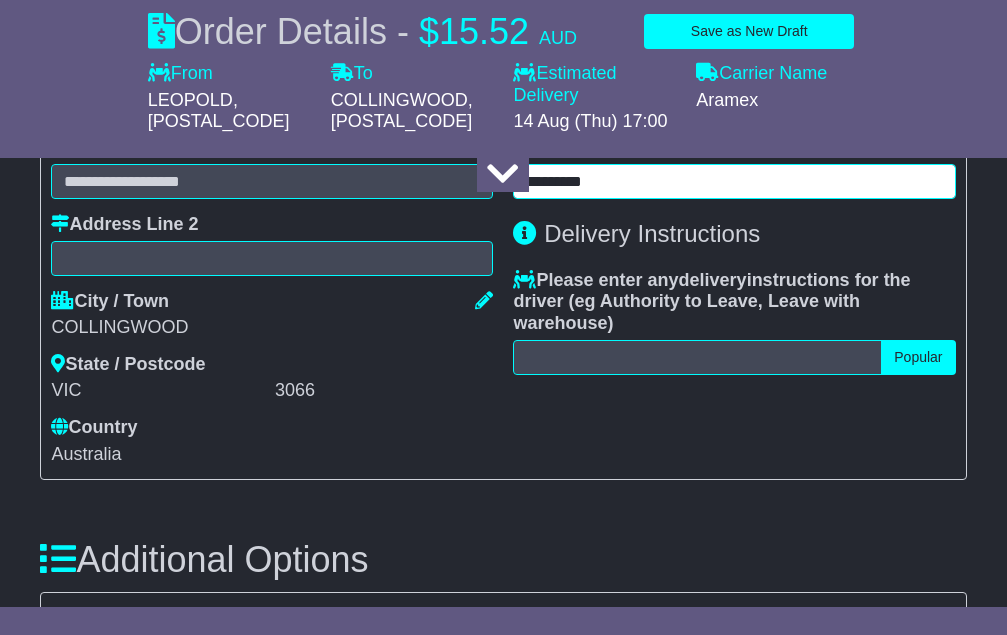 type on "*********" 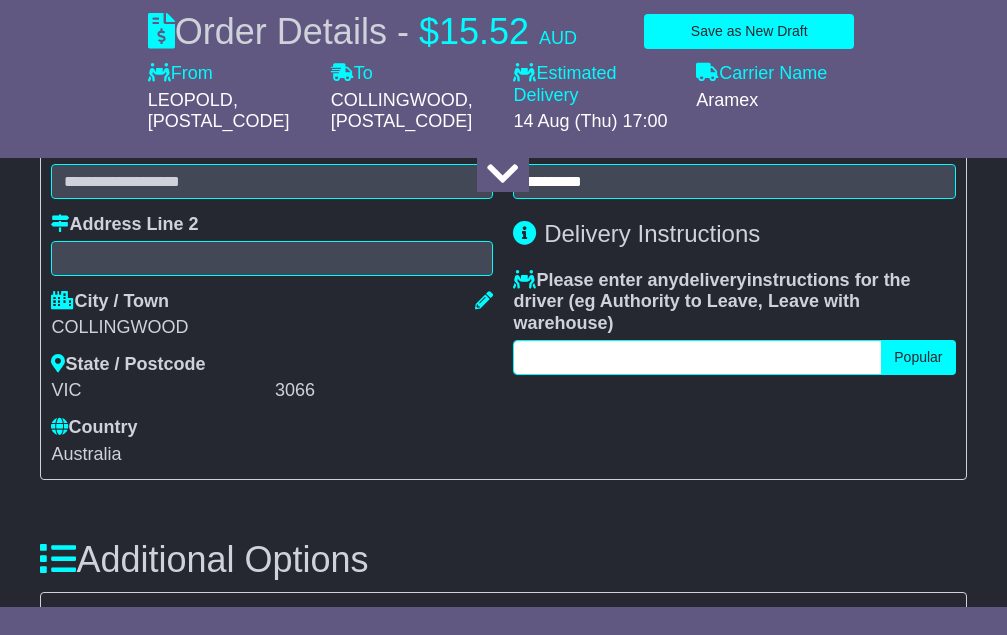 click at bounding box center [697, 357] 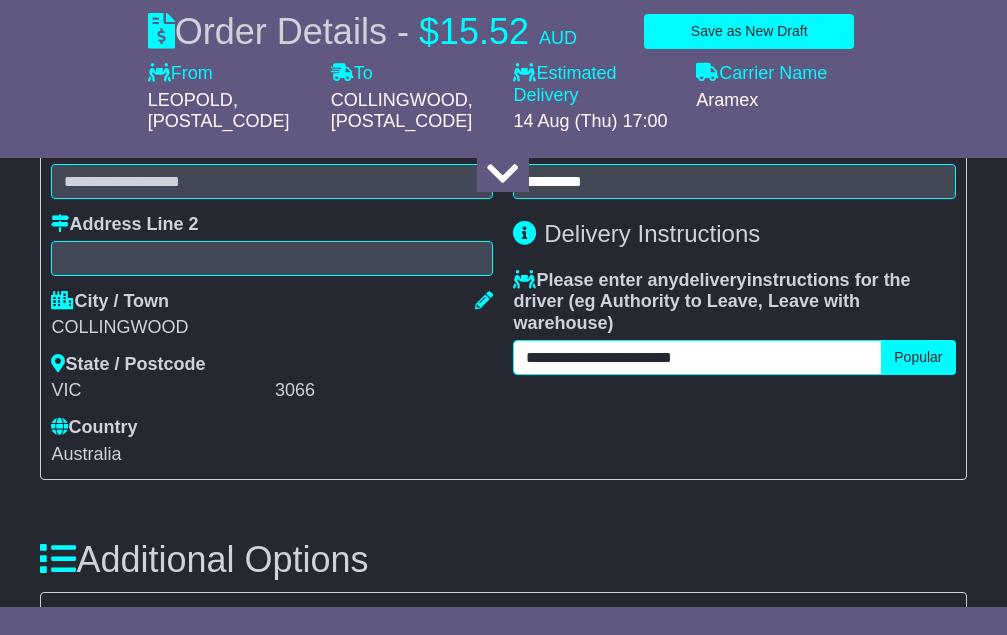 click on "**********" at bounding box center [697, 357] 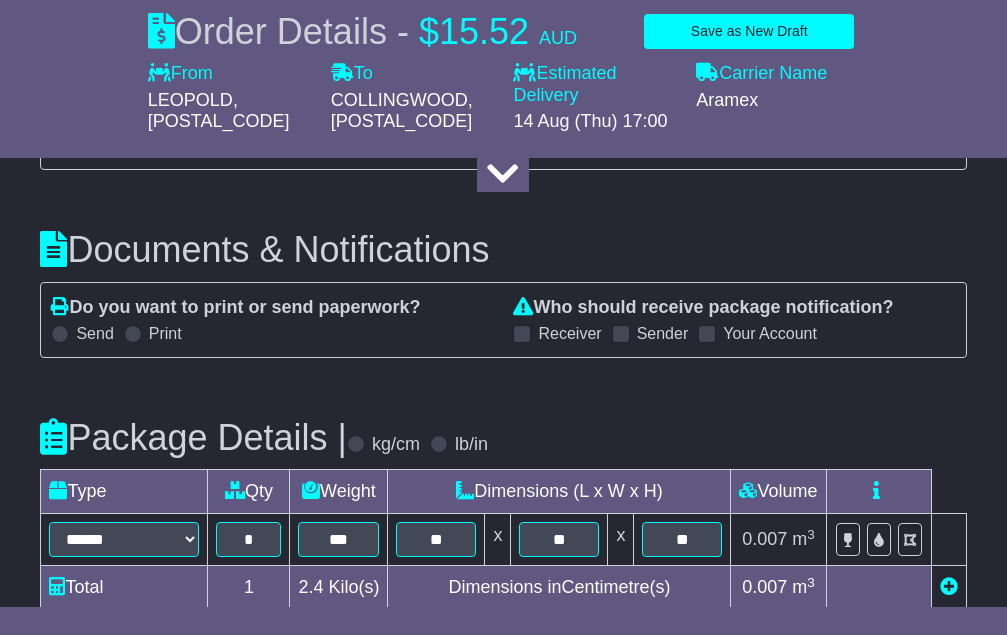scroll, scrollTop: 2005, scrollLeft: 0, axis: vertical 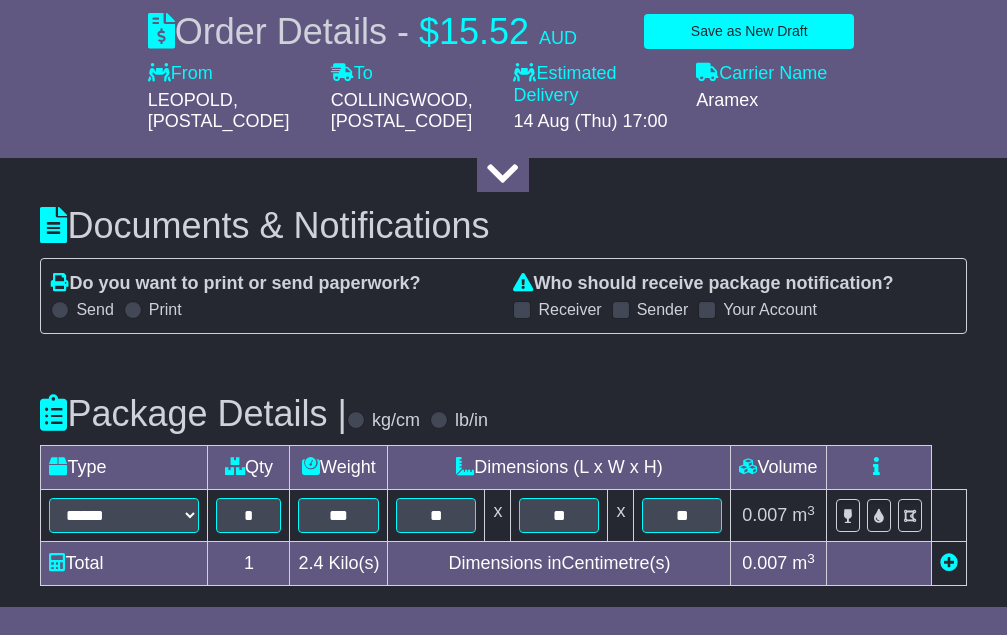 type on "**********" 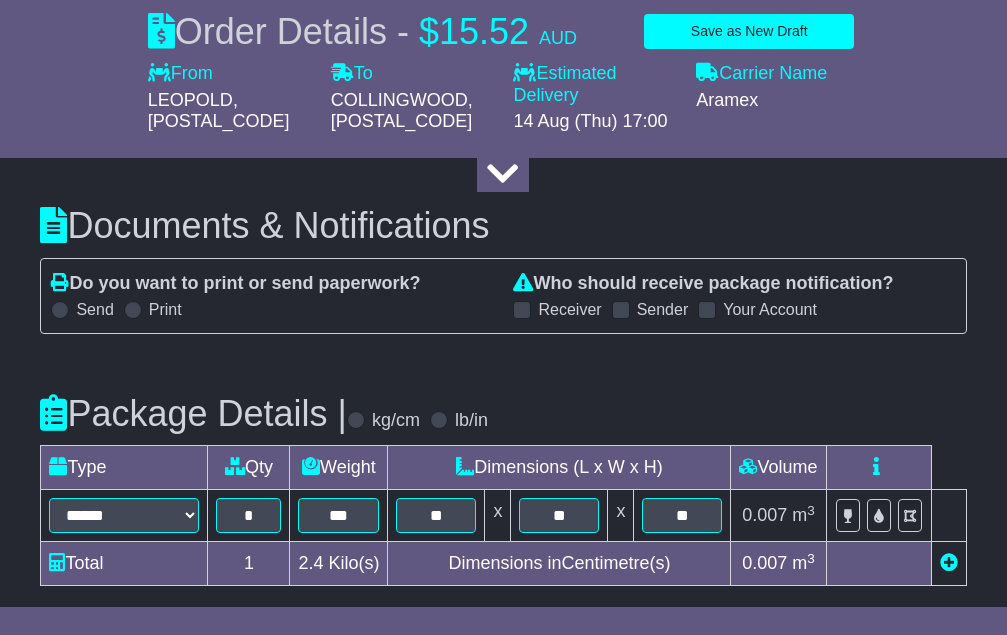 click at bounding box center (621, 310) 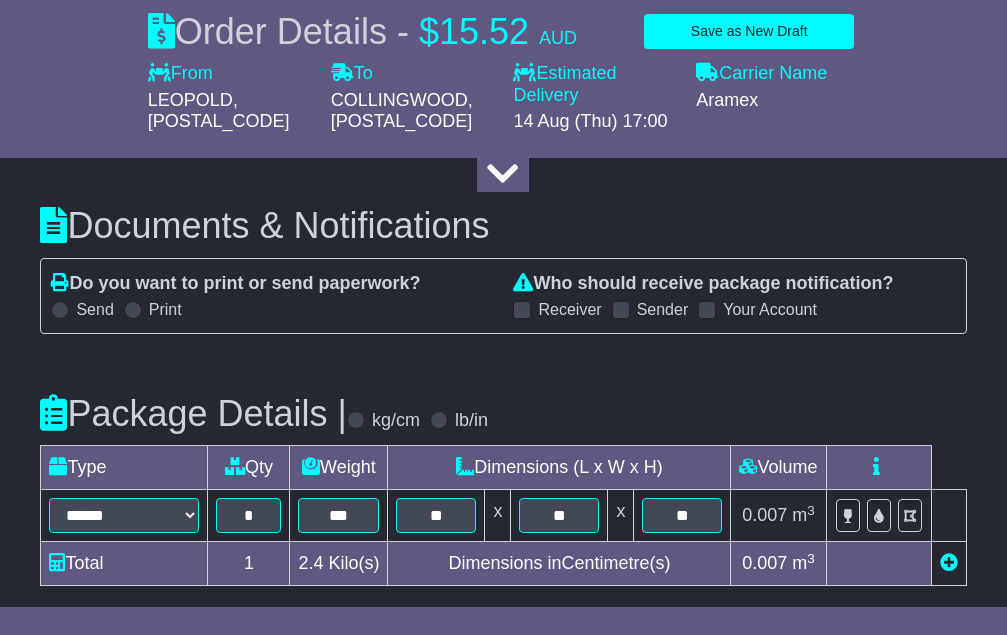 click at bounding box center [522, 310] 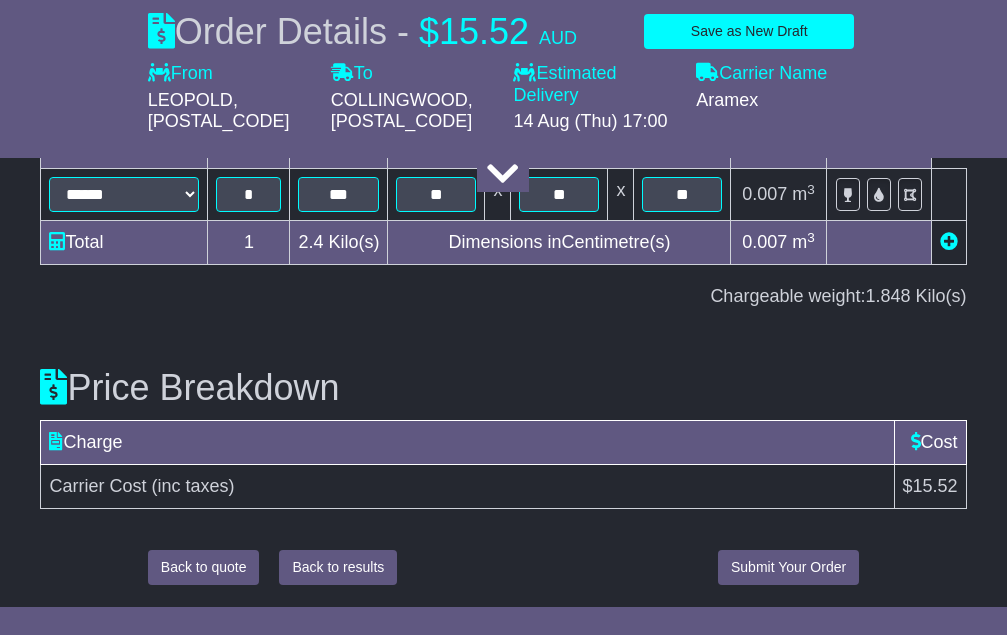 scroll, scrollTop: 2360, scrollLeft: 0, axis: vertical 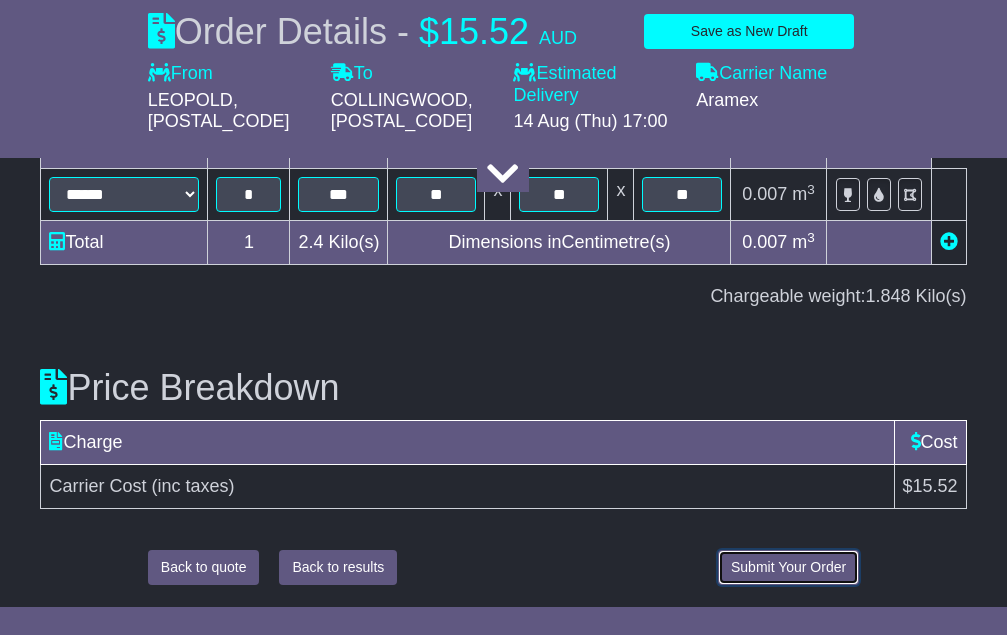 click on "Submit Your Order" at bounding box center (788, 567) 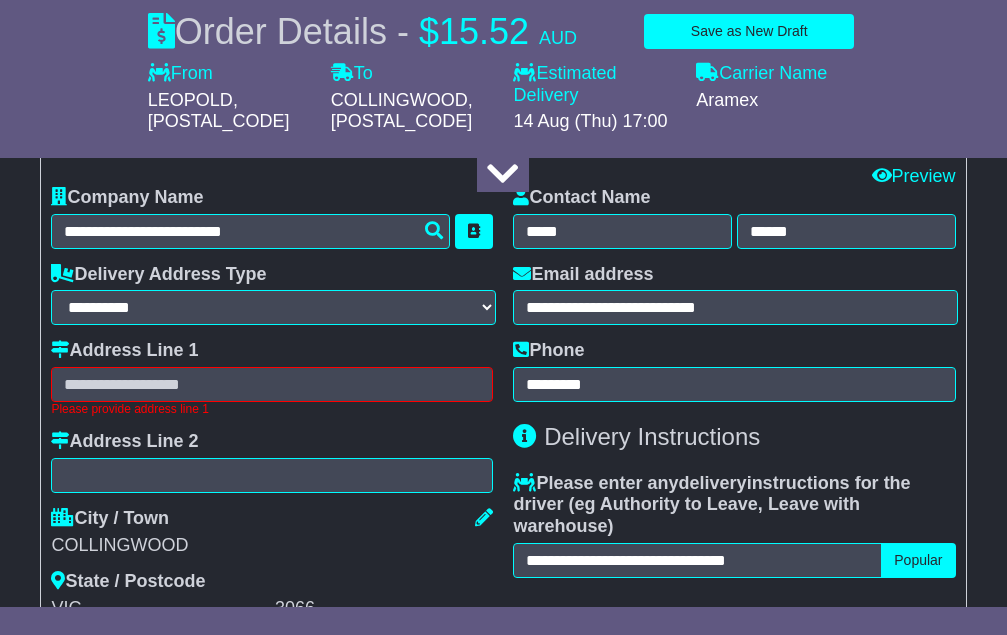 scroll, scrollTop: 1243, scrollLeft: 0, axis: vertical 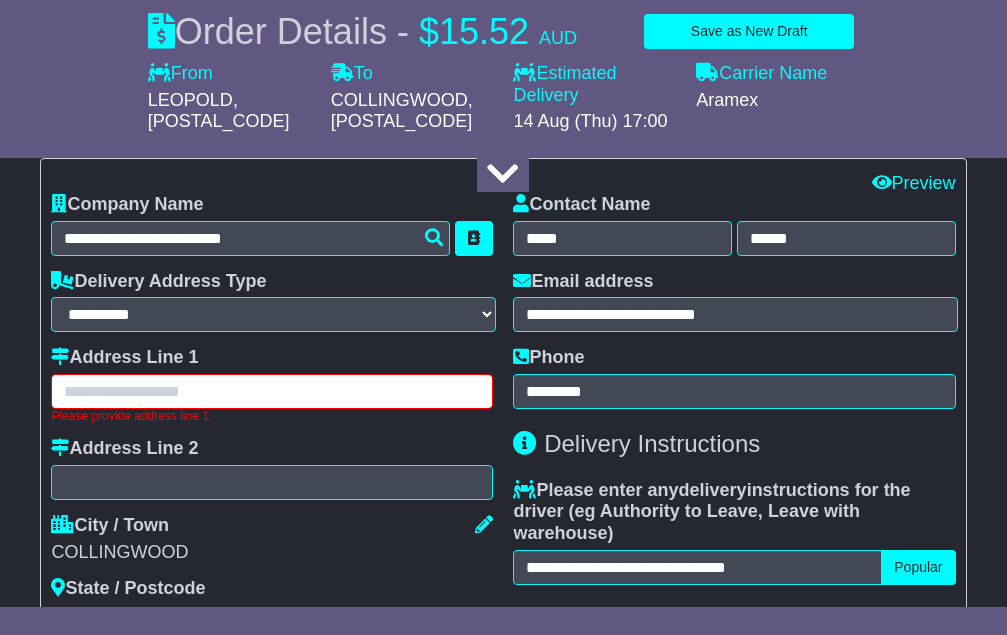 click at bounding box center (272, 391) 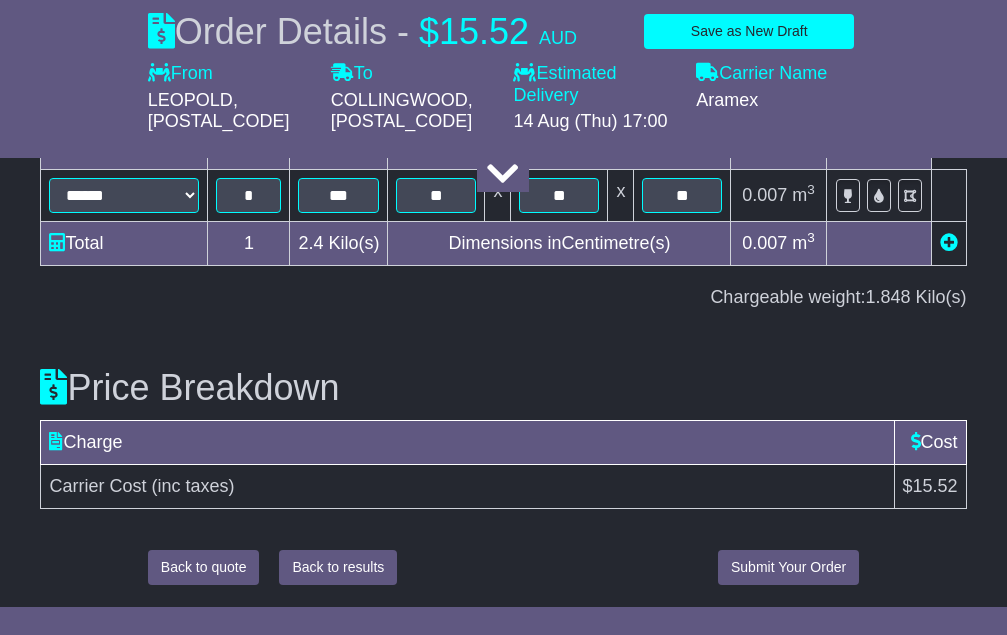 type on "**********" 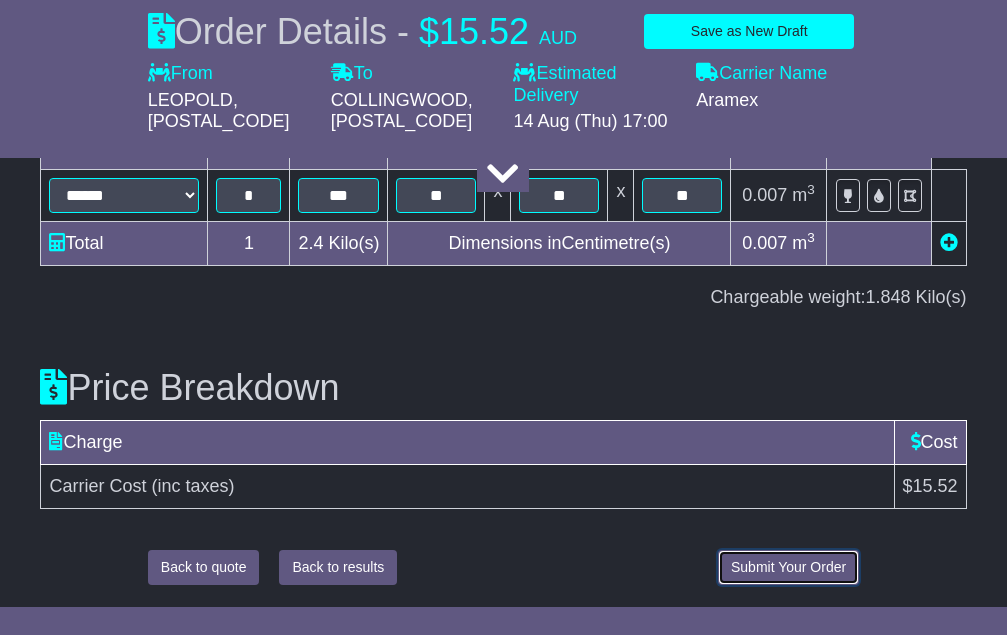 click on "Submit Your Order" at bounding box center [788, 567] 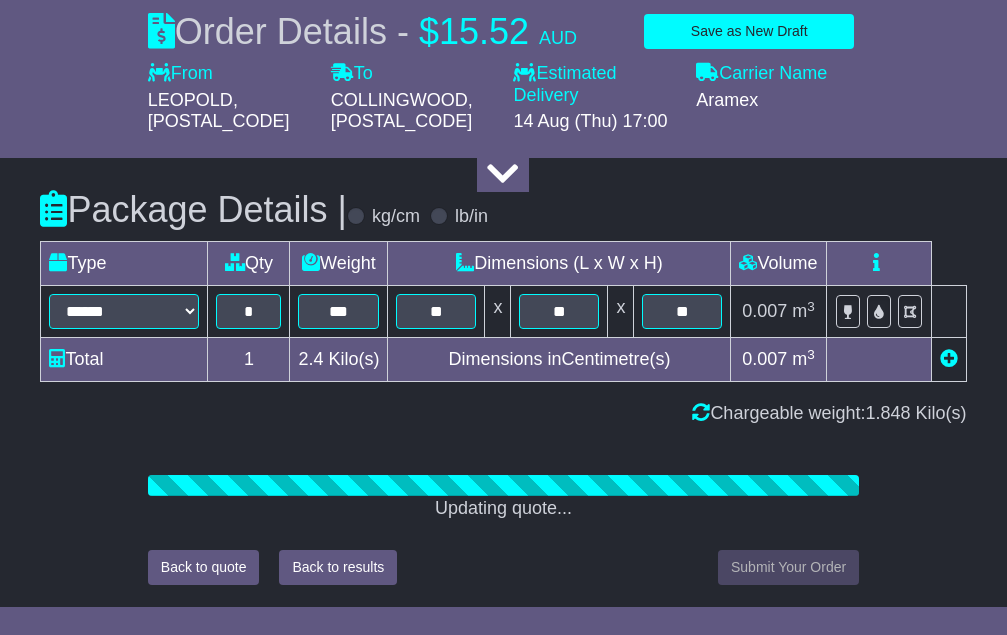 scroll, scrollTop: 2359, scrollLeft: 0, axis: vertical 